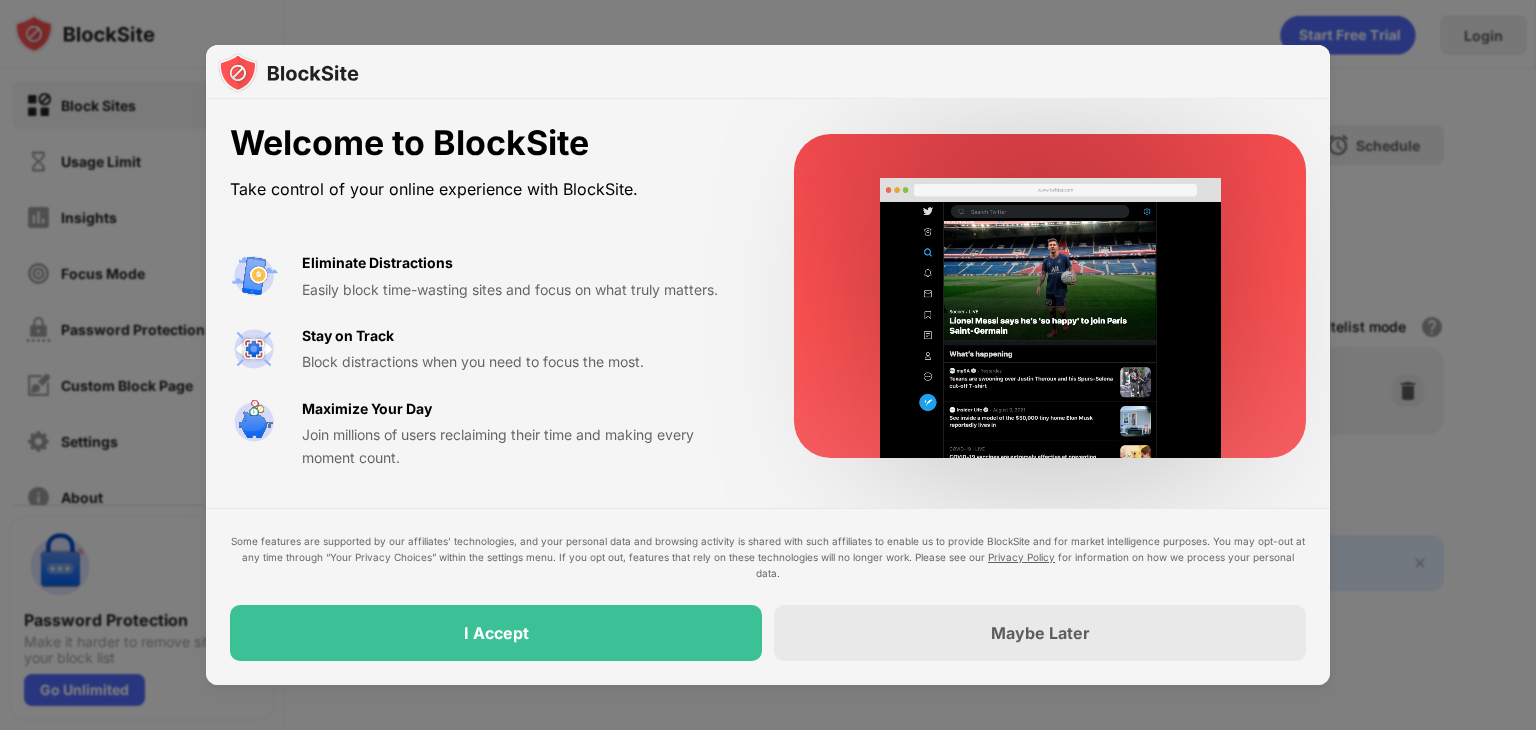 scroll, scrollTop: 0, scrollLeft: 0, axis: both 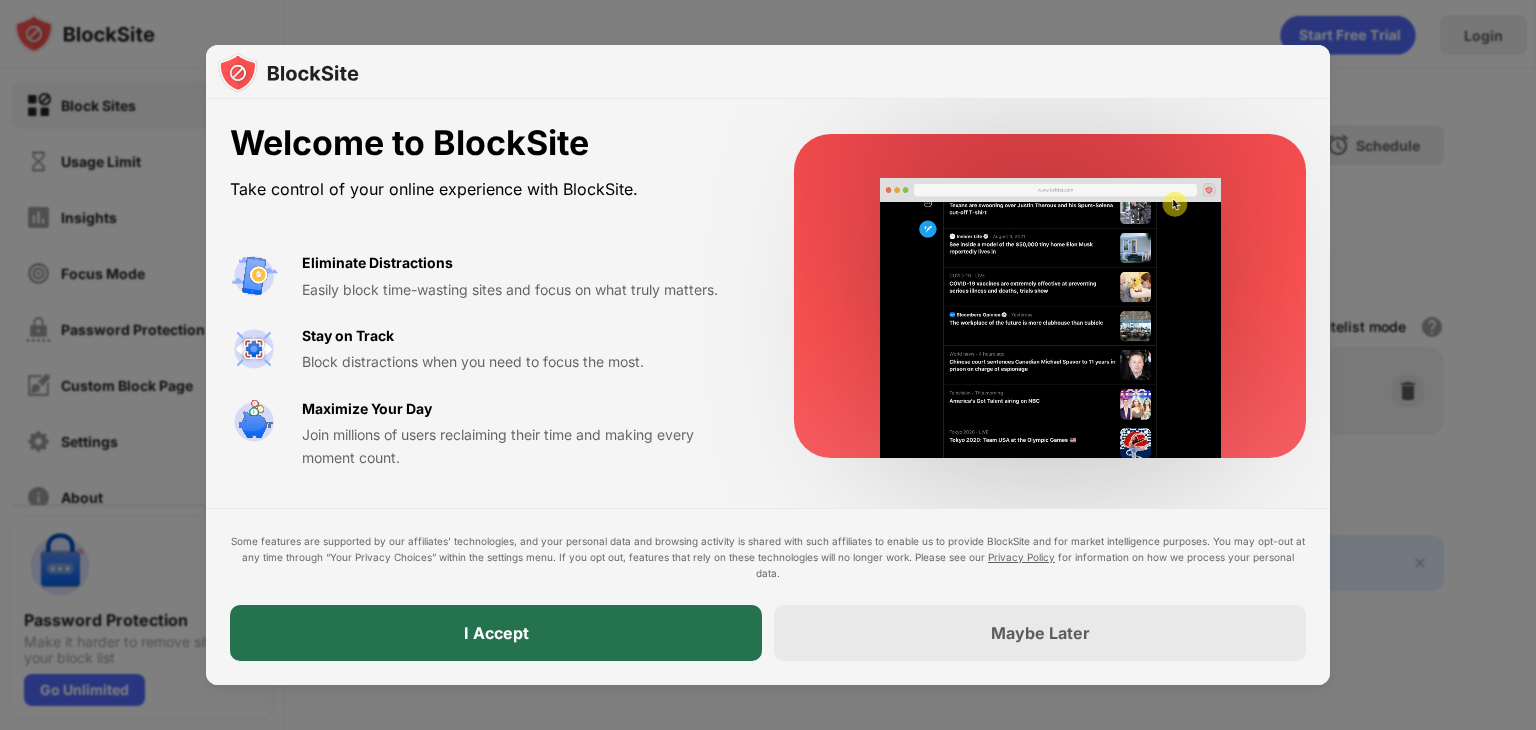 click on "I Accept" at bounding box center [496, 633] 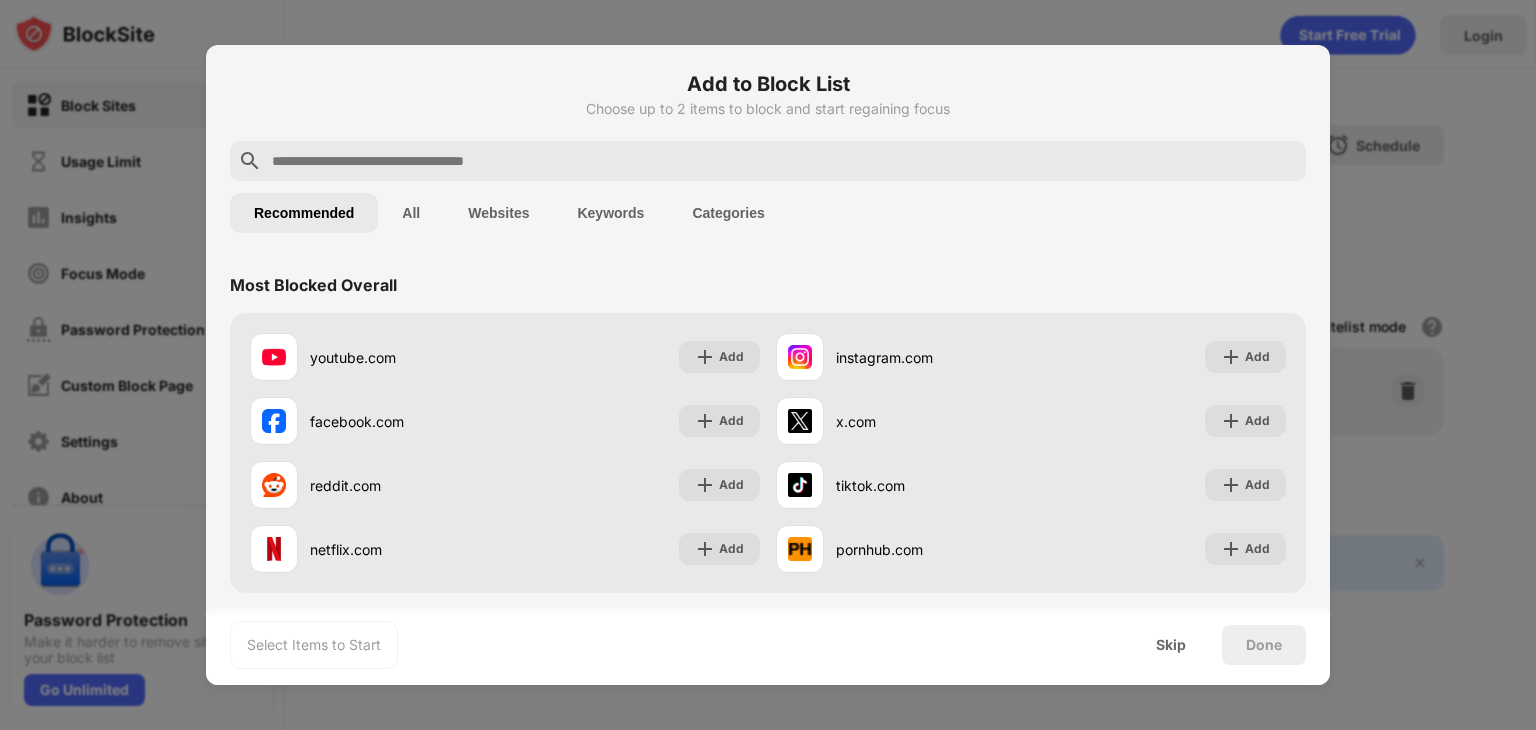 click on "Select Items to Start Skip Done" at bounding box center [768, 645] 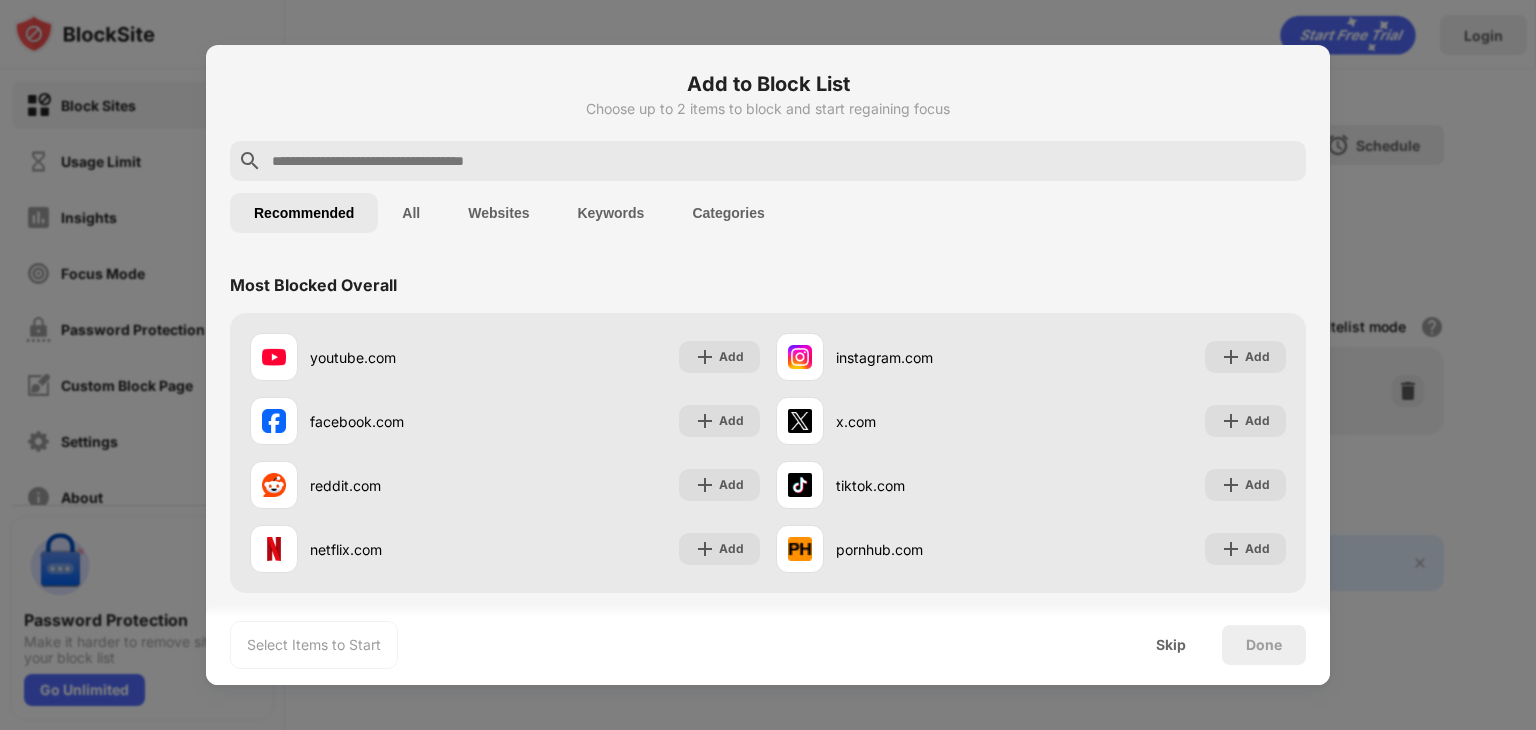 drag, startPoint x: 488, startPoint y: 139, endPoint x: 457, endPoint y: 151, distance: 33.24154 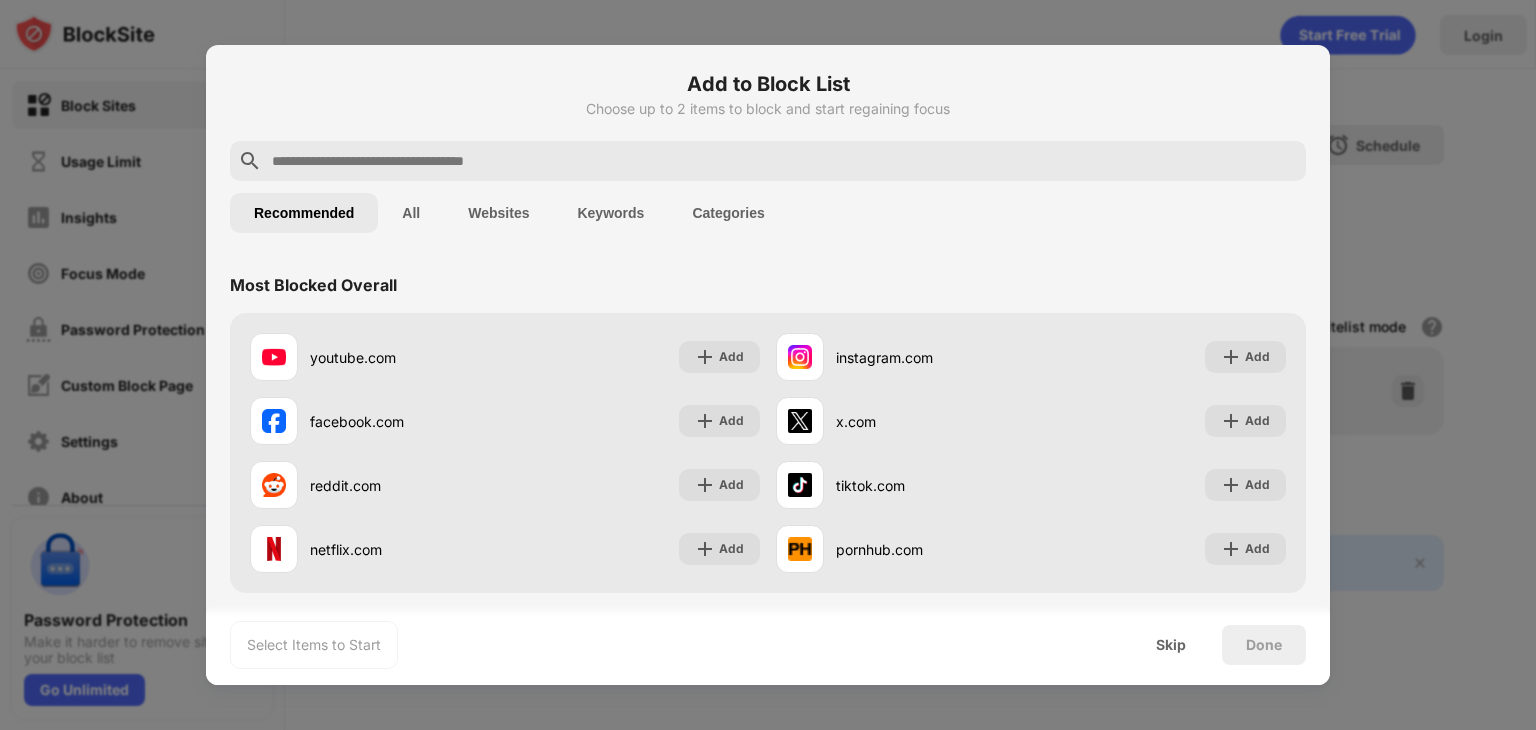 click at bounding box center (784, 161) 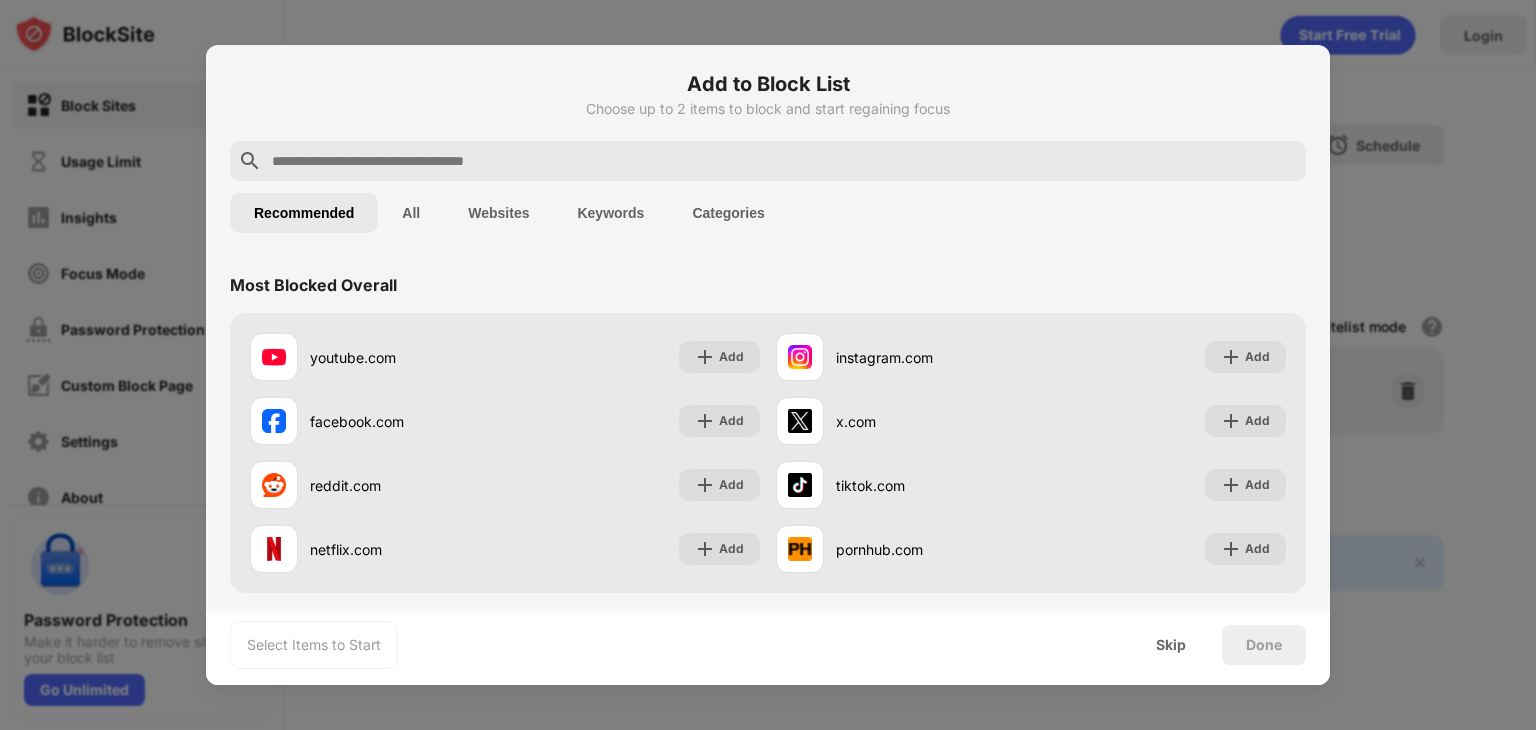 click at bounding box center (784, 161) 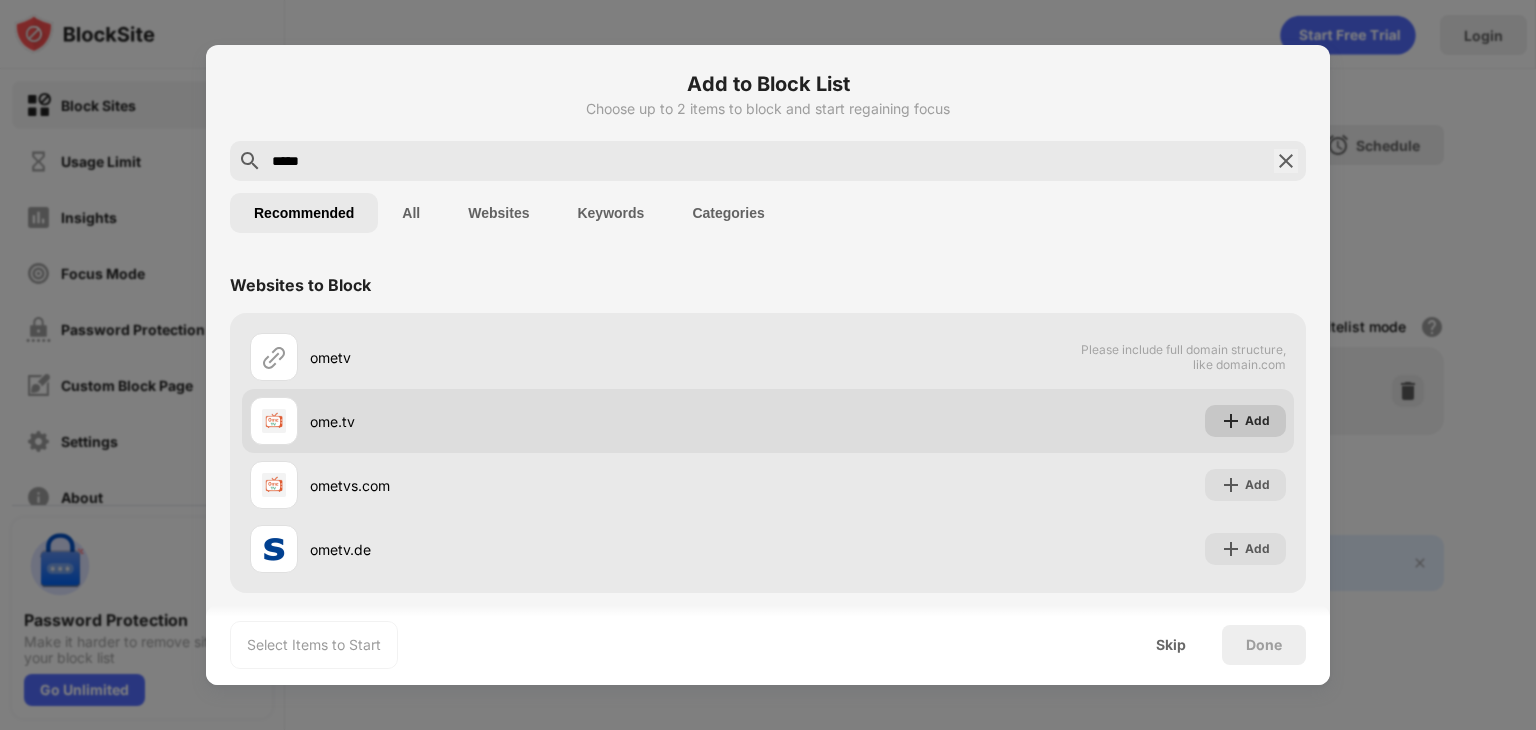 type on "*****" 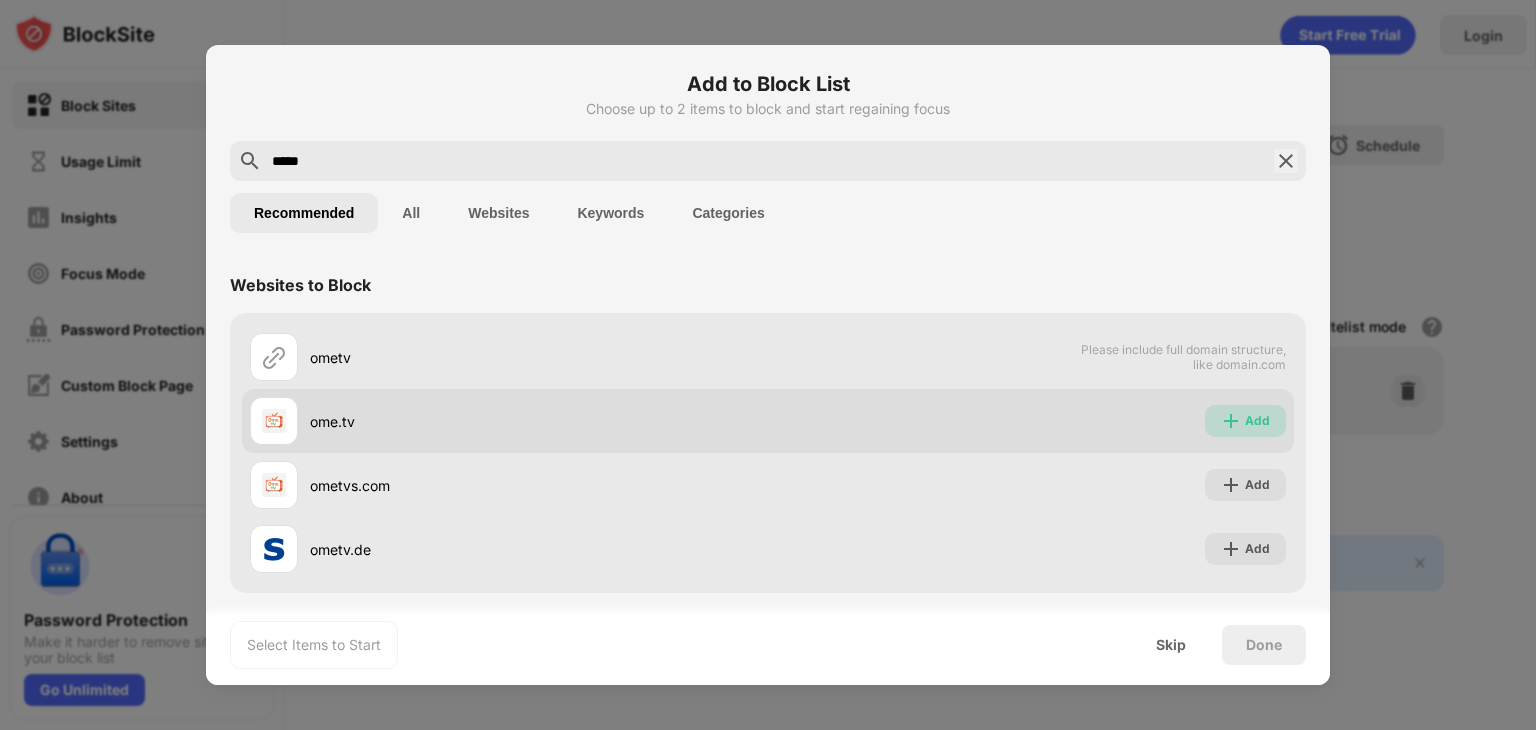 click on "Add" at bounding box center (1257, 421) 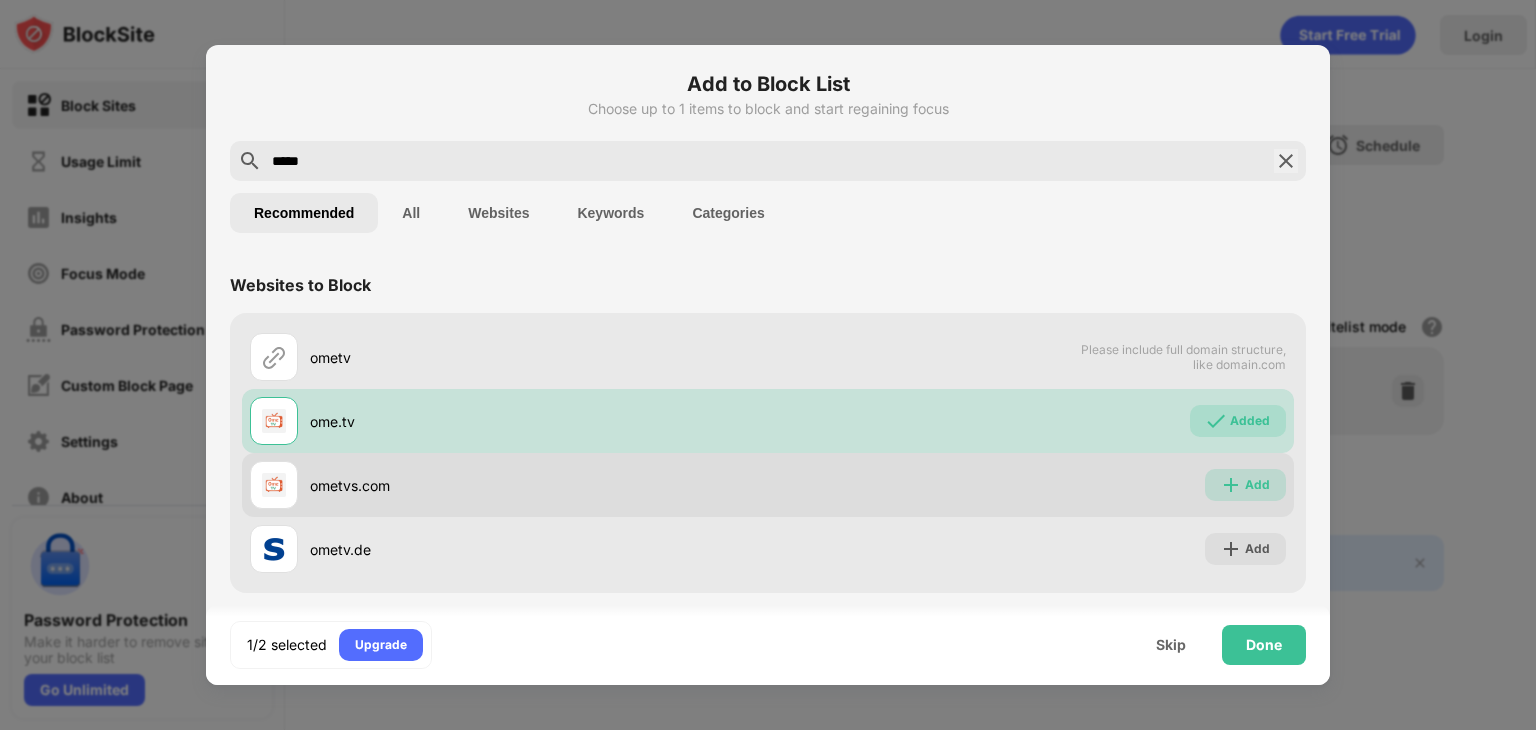 click on "Add" at bounding box center [1257, 485] 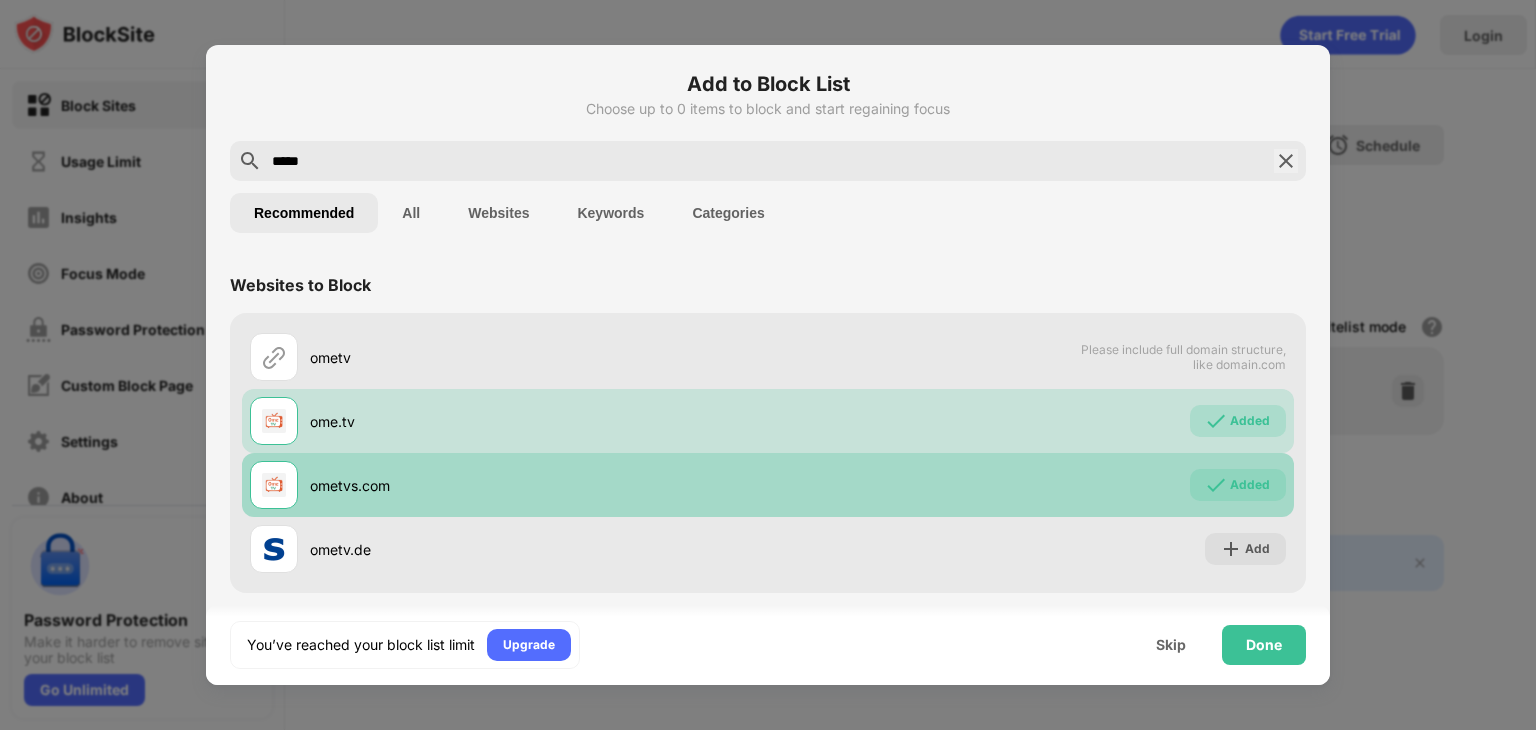 scroll, scrollTop: 8, scrollLeft: 0, axis: vertical 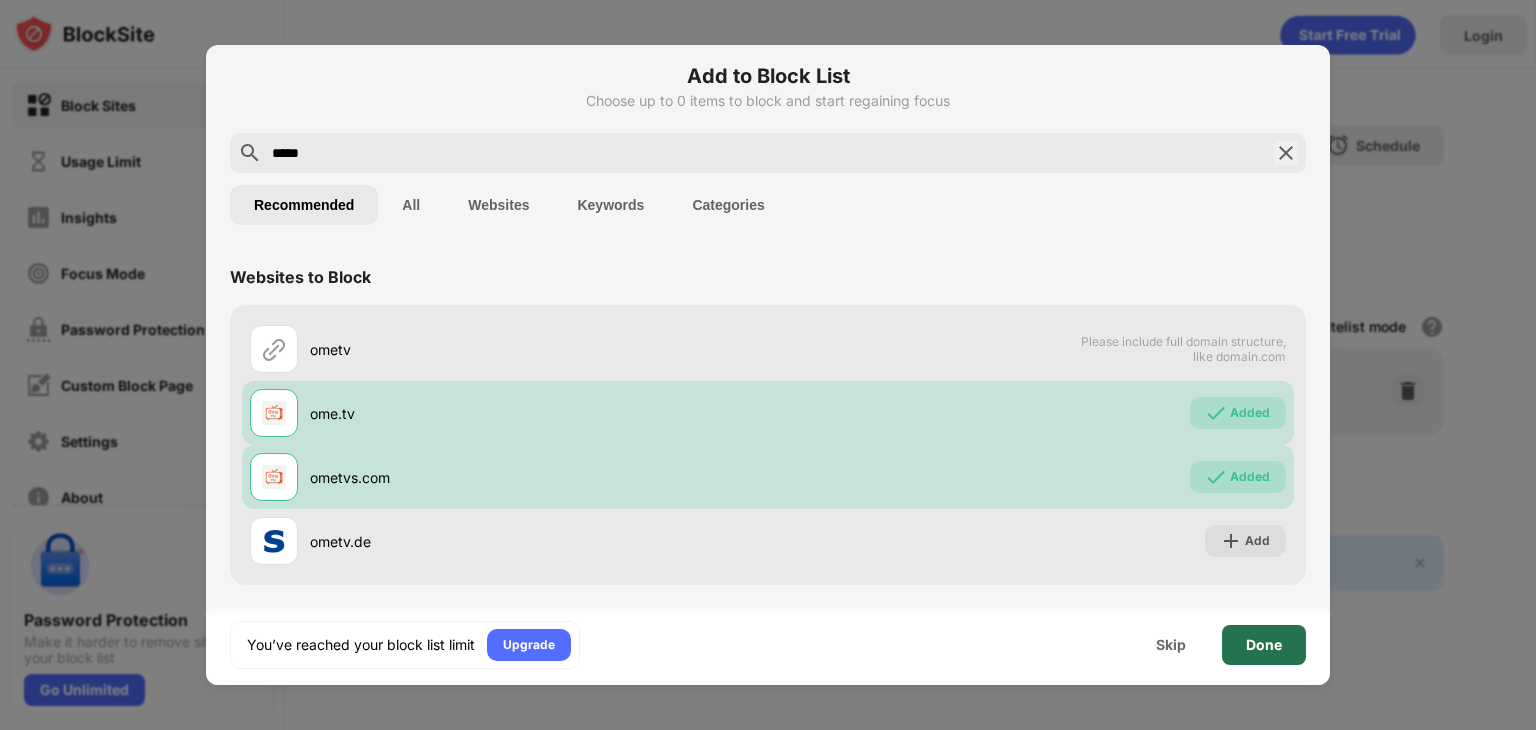 click on "Done" at bounding box center [1264, 645] 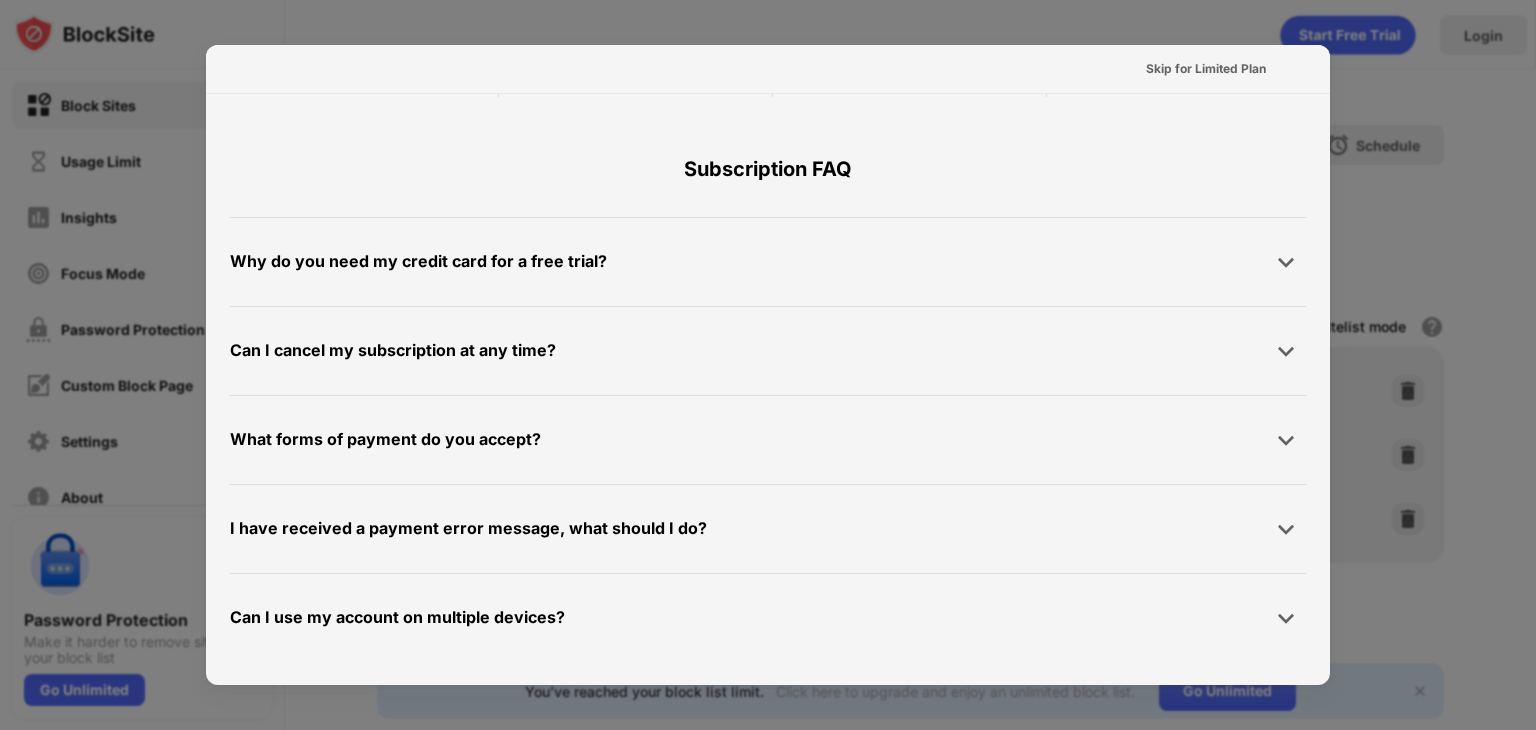 scroll, scrollTop: 0, scrollLeft: 0, axis: both 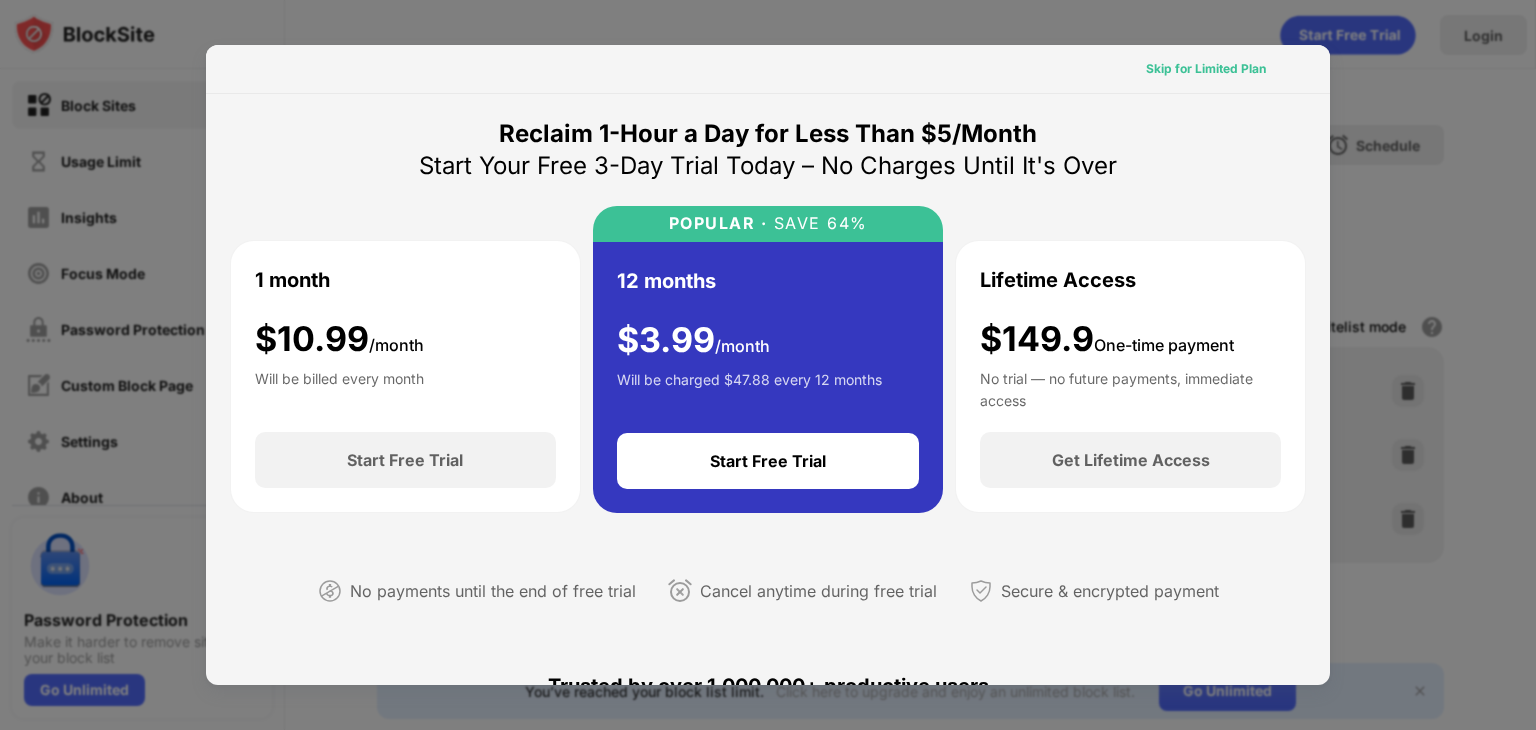click on "Skip for Limited Plan" at bounding box center (1206, 69) 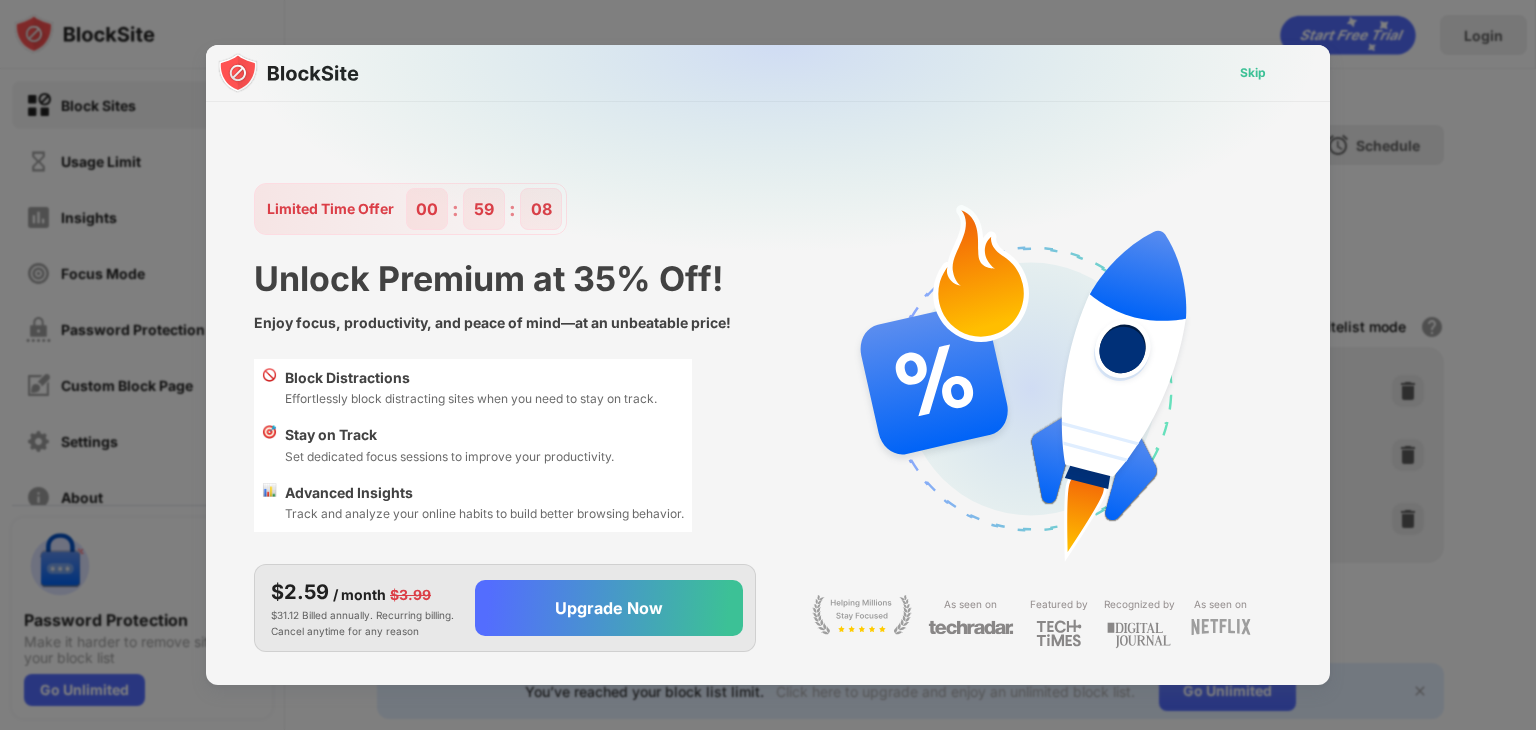 click on "Skip" at bounding box center [1253, 73] 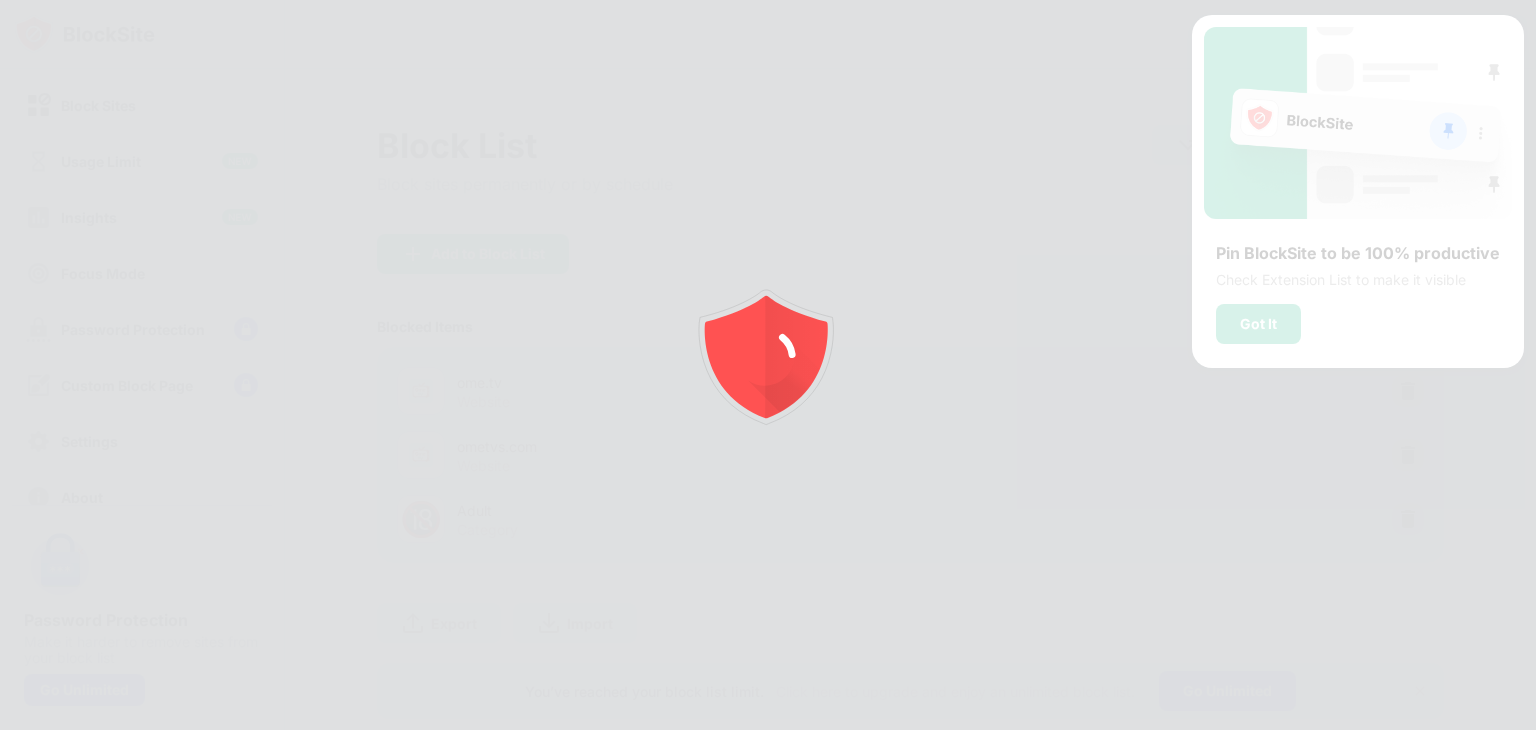 click at bounding box center [768, 365] 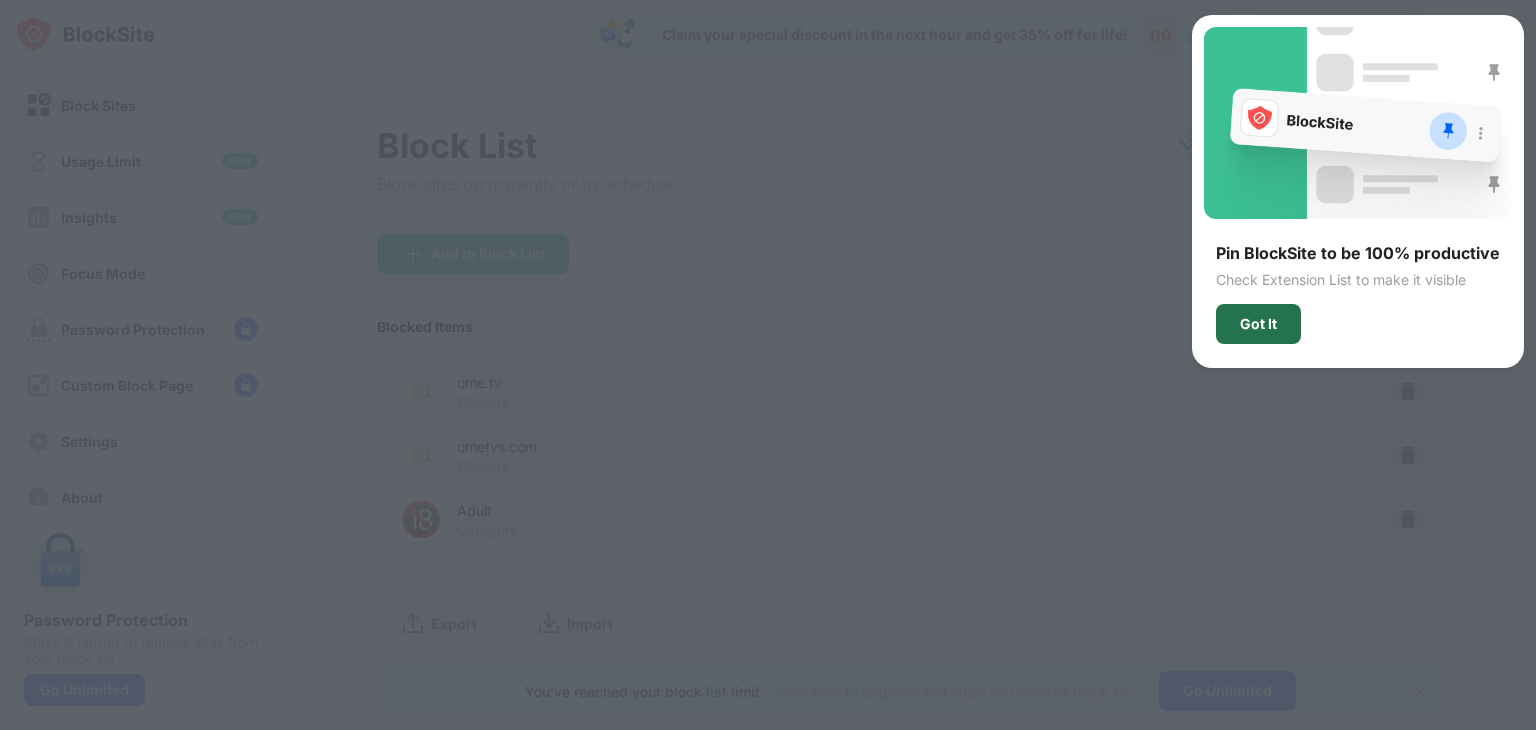 click on "Got It" at bounding box center [1258, 324] 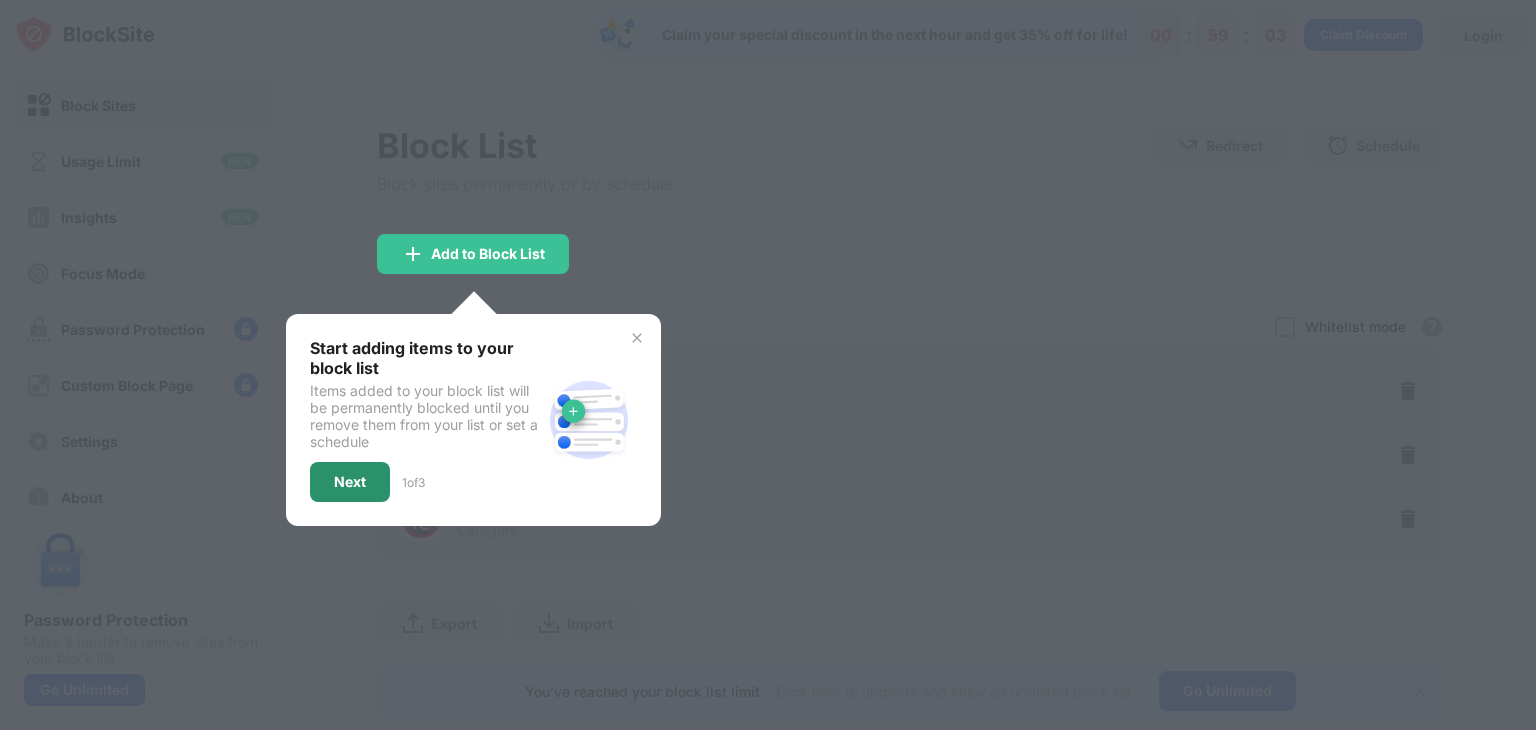 click on "Next" at bounding box center (350, 482) 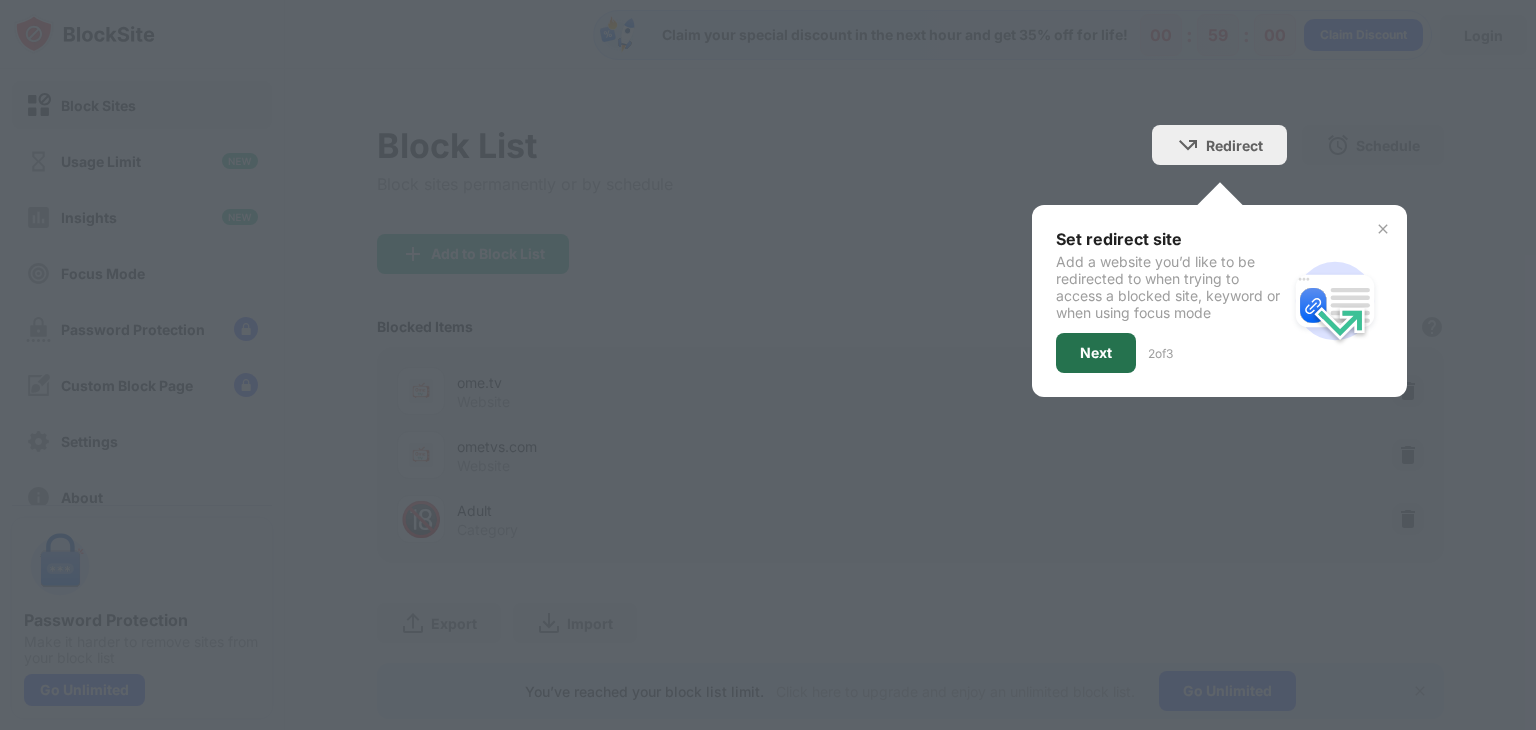 click on "Next" at bounding box center [1096, 353] 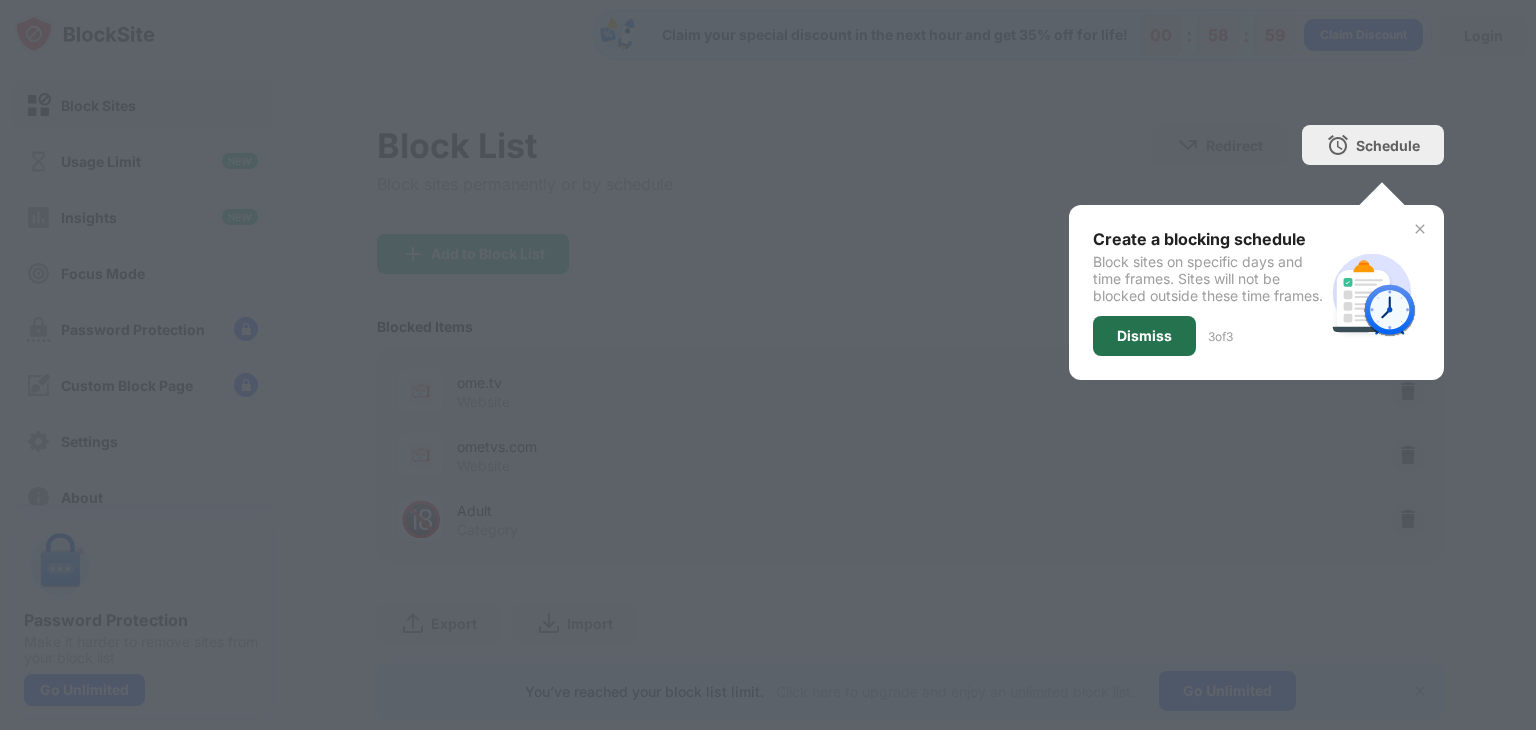 click on "Dismiss" at bounding box center [1144, 336] 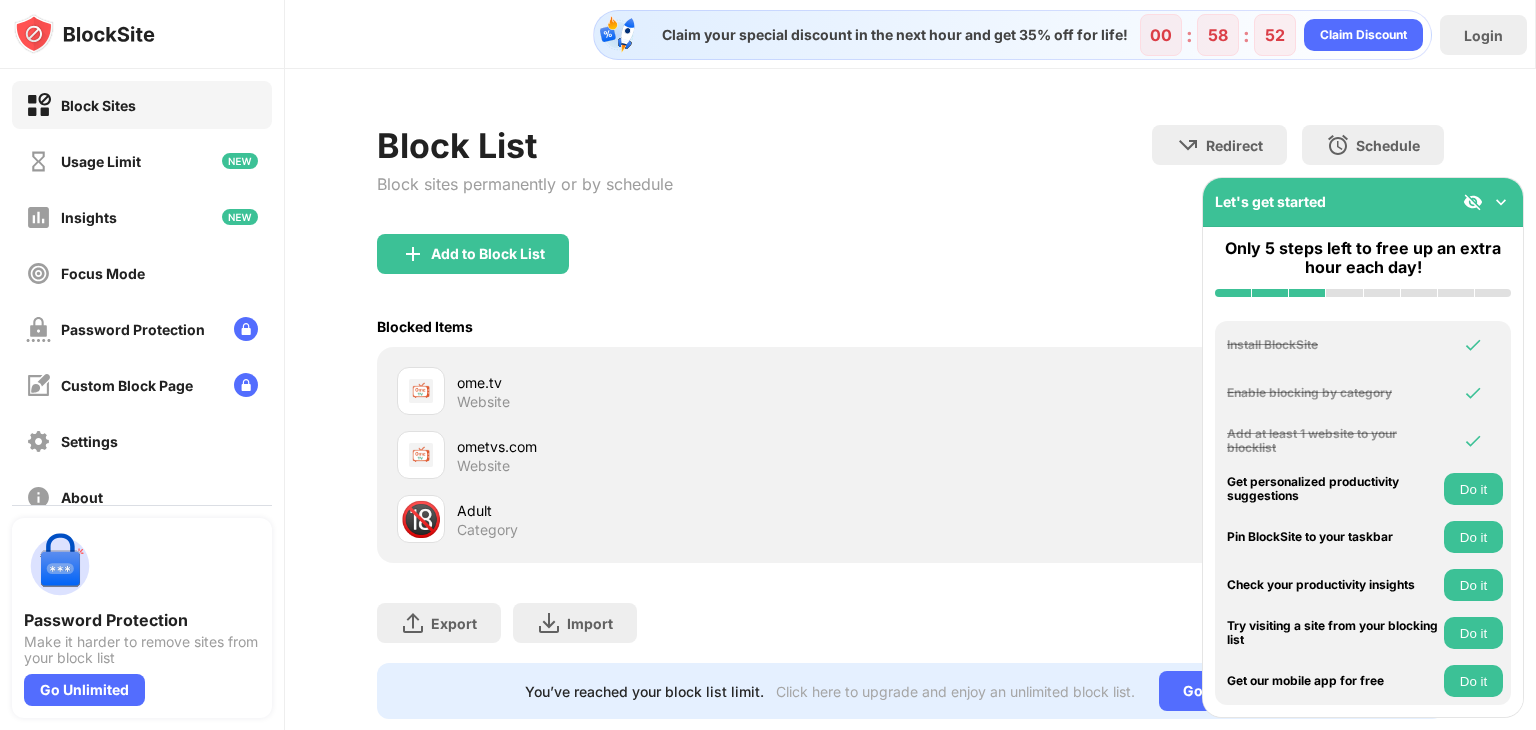 scroll, scrollTop: 59, scrollLeft: 0, axis: vertical 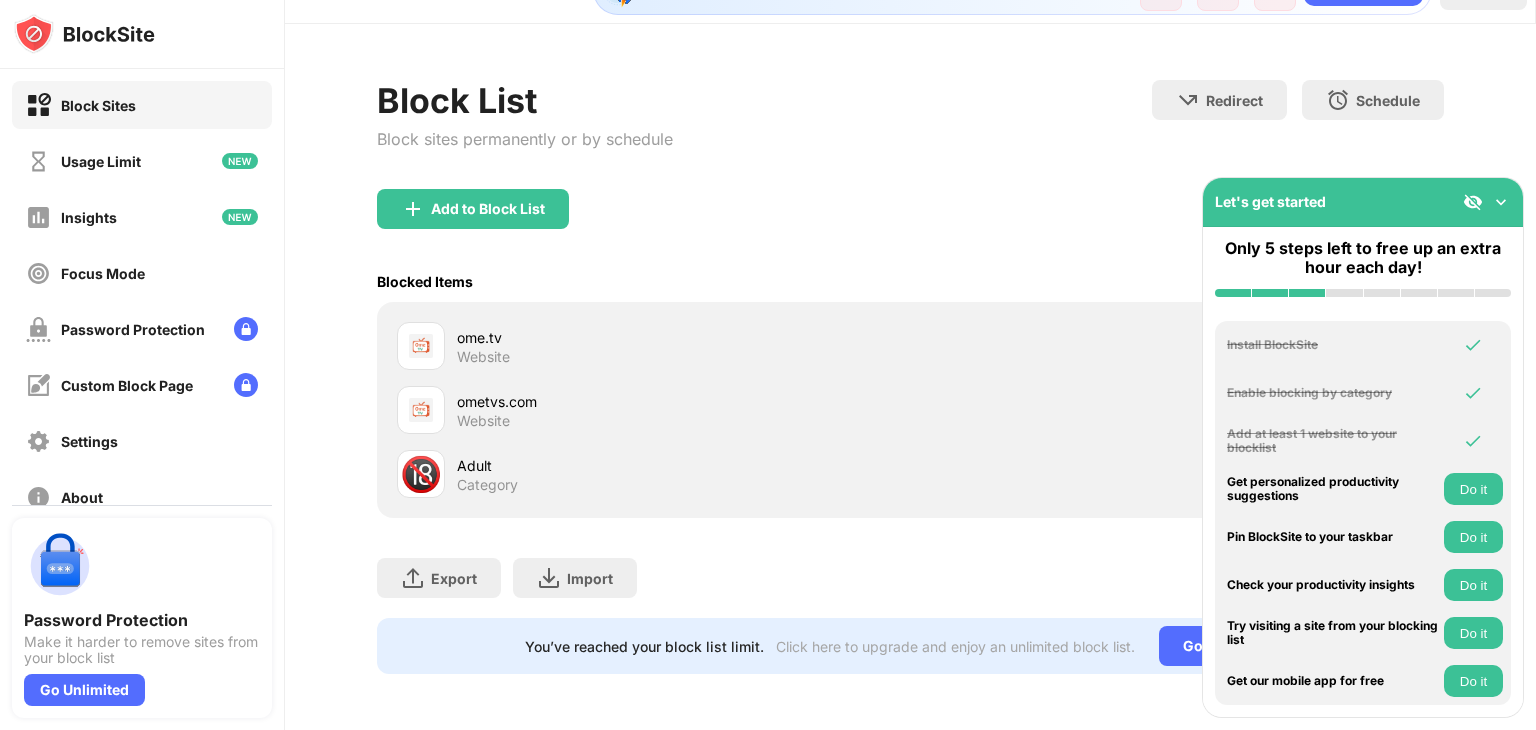 click on "Do it" at bounding box center (1473, 537) 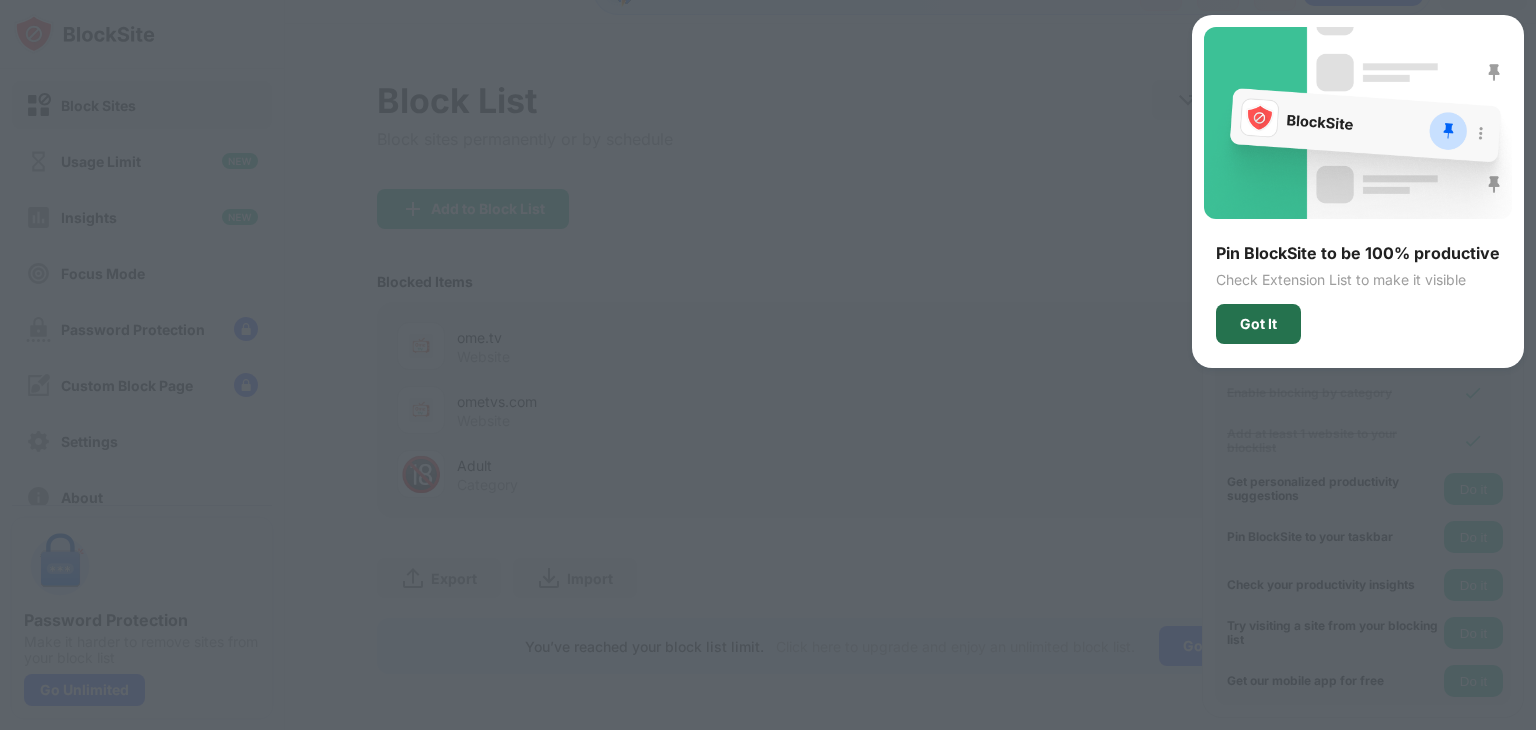 click on "Got It" at bounding box center [1258, 324] 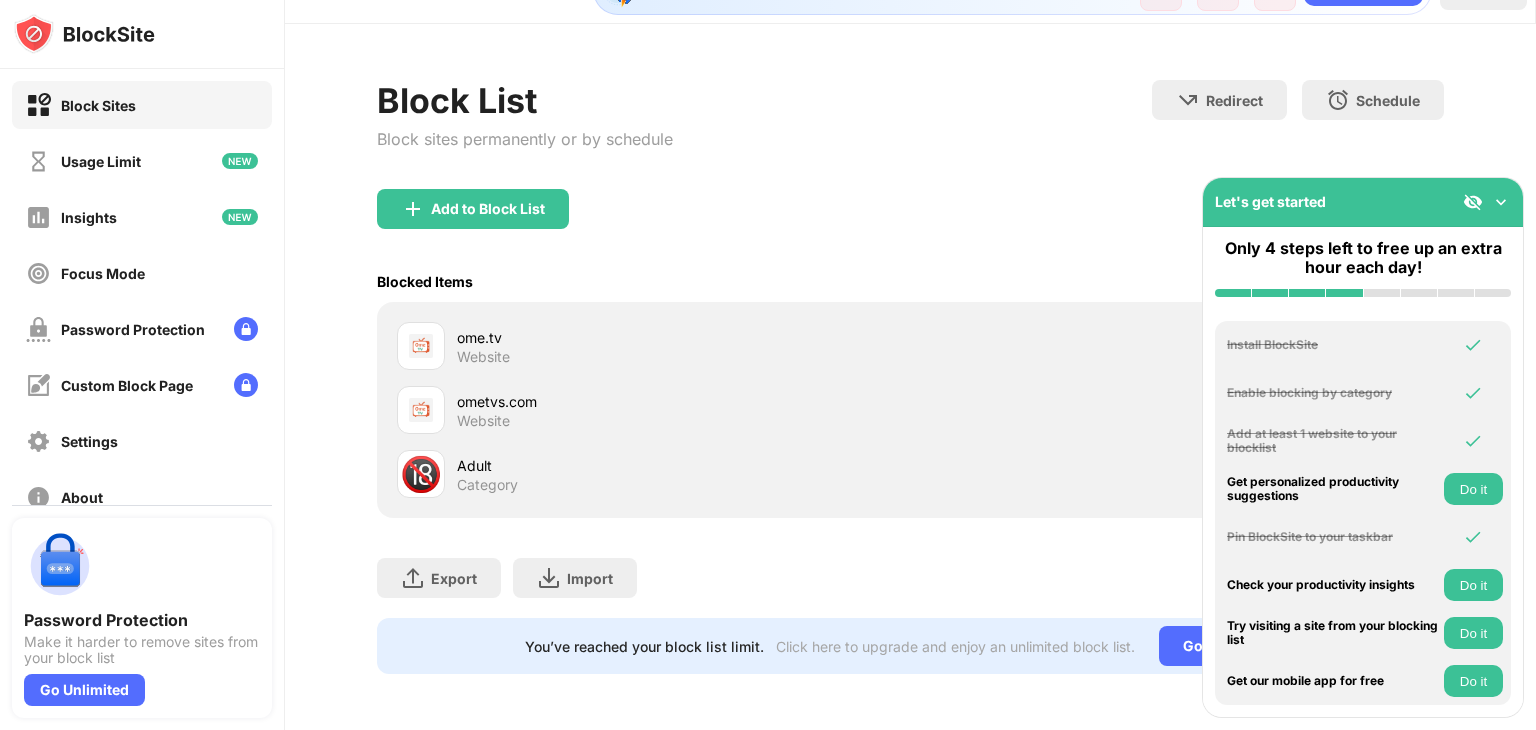 click on "Do it" at bounding box center [1473, 489] 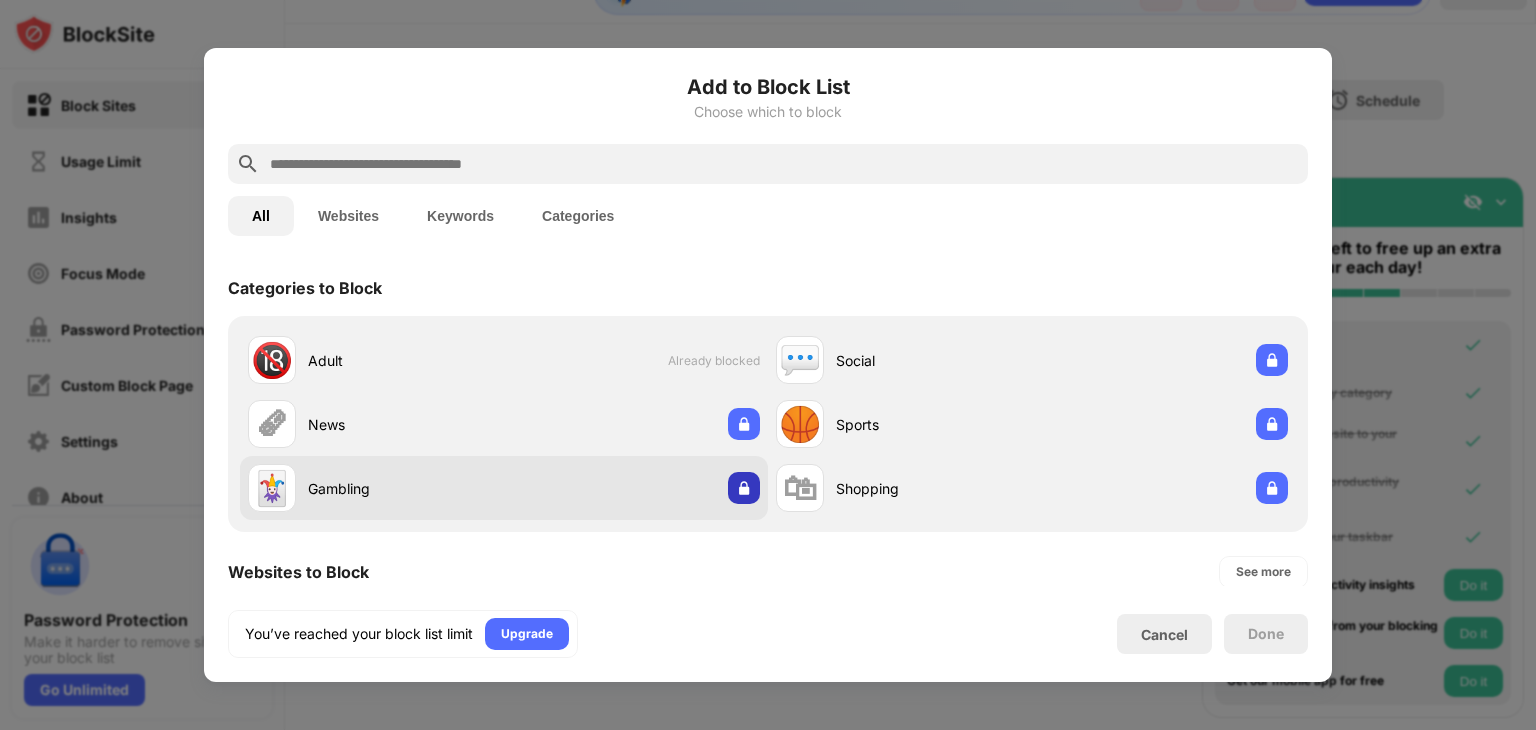 click at bounding box center [744, 488] 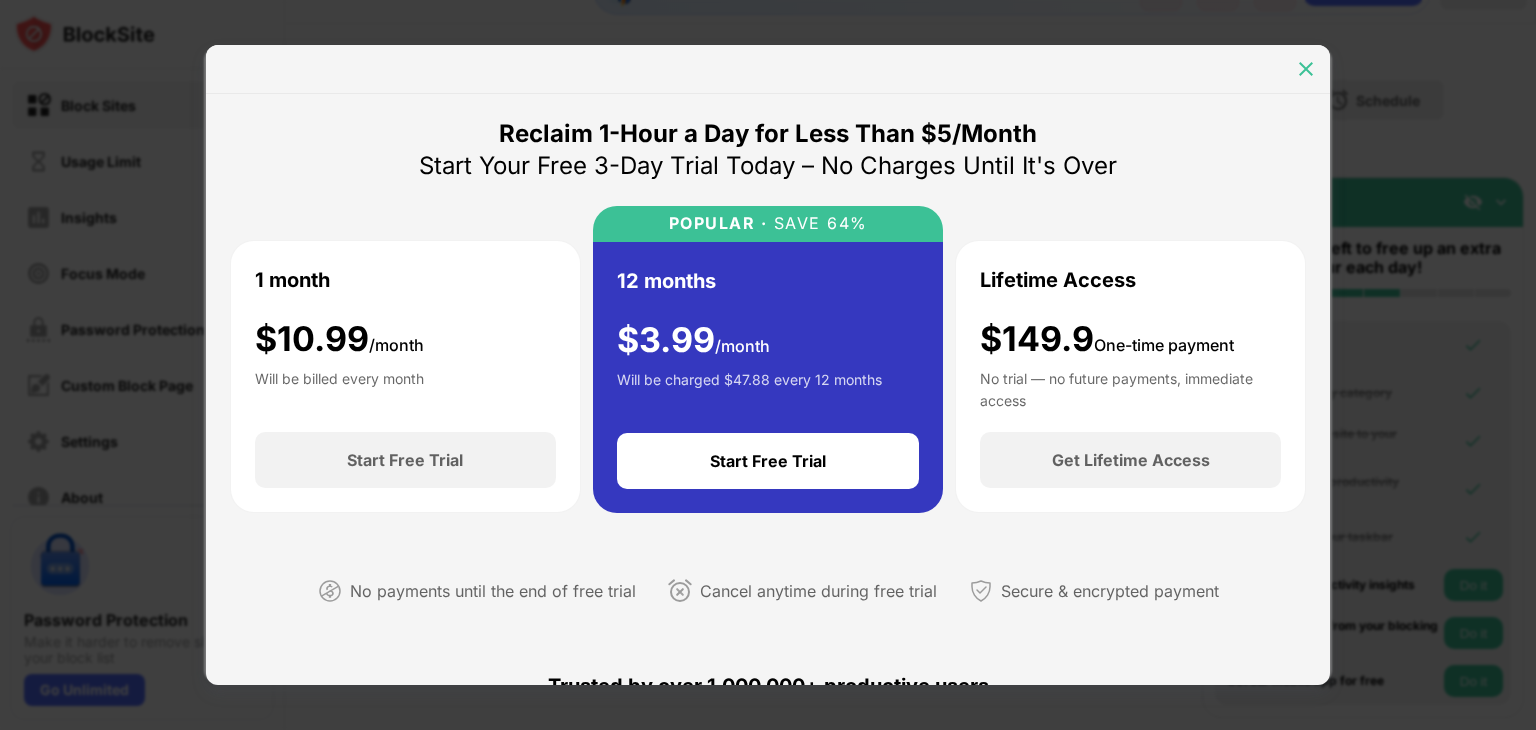 click at bounding box center [1306, 69] 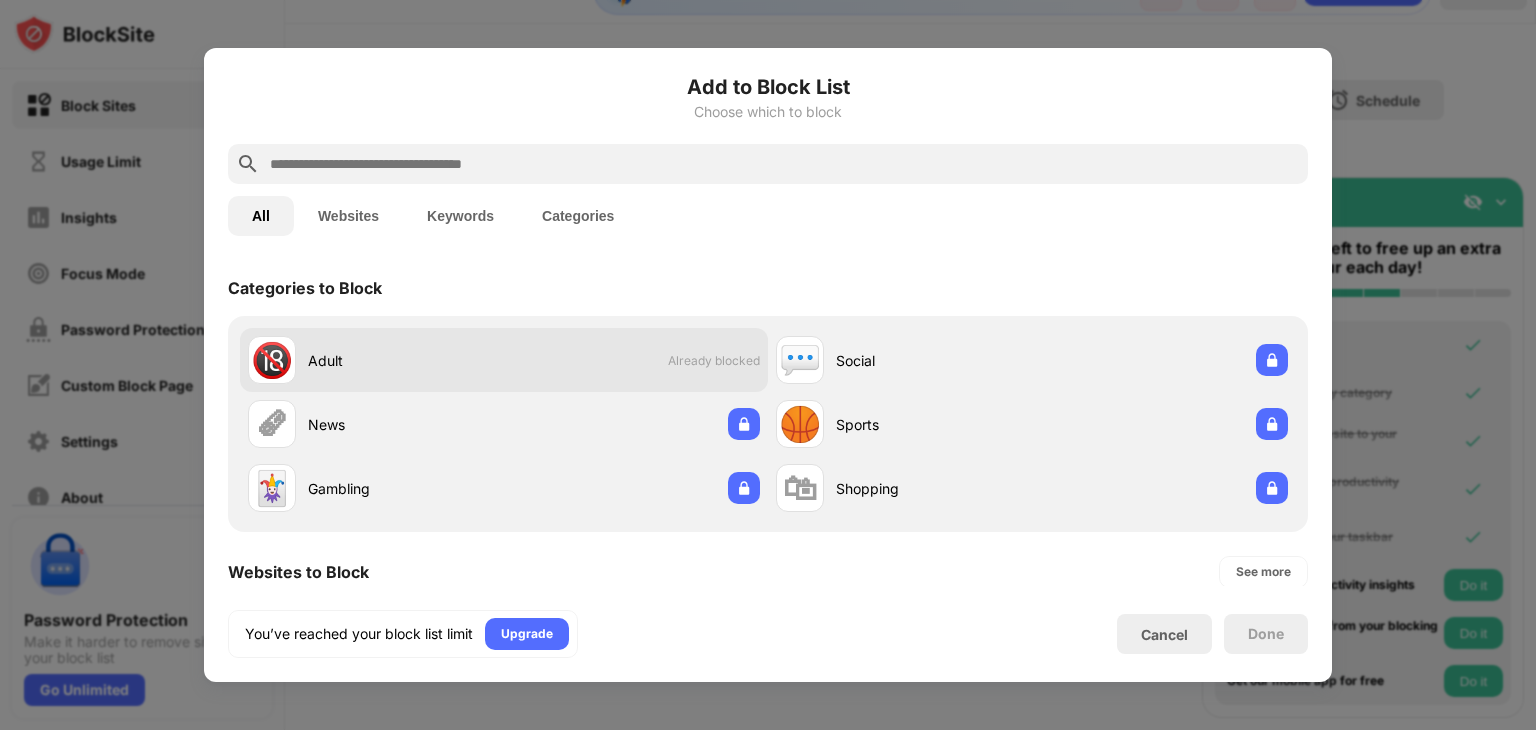 click on "&lt;&lt; Adult Already blocked" at bounding box center [504, 360] 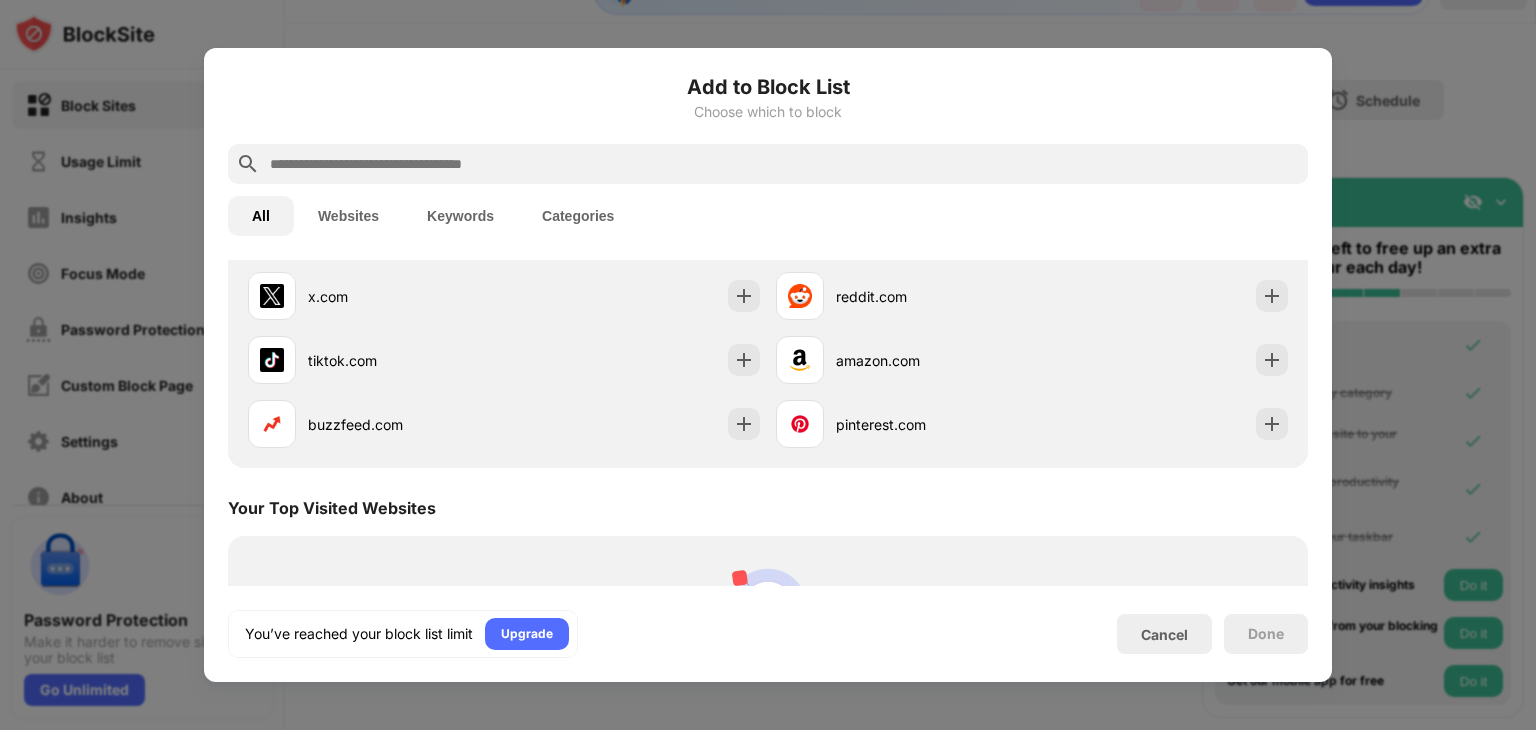 scroll, scrollTop: 479, scrollLeft: 0, axis: vertical 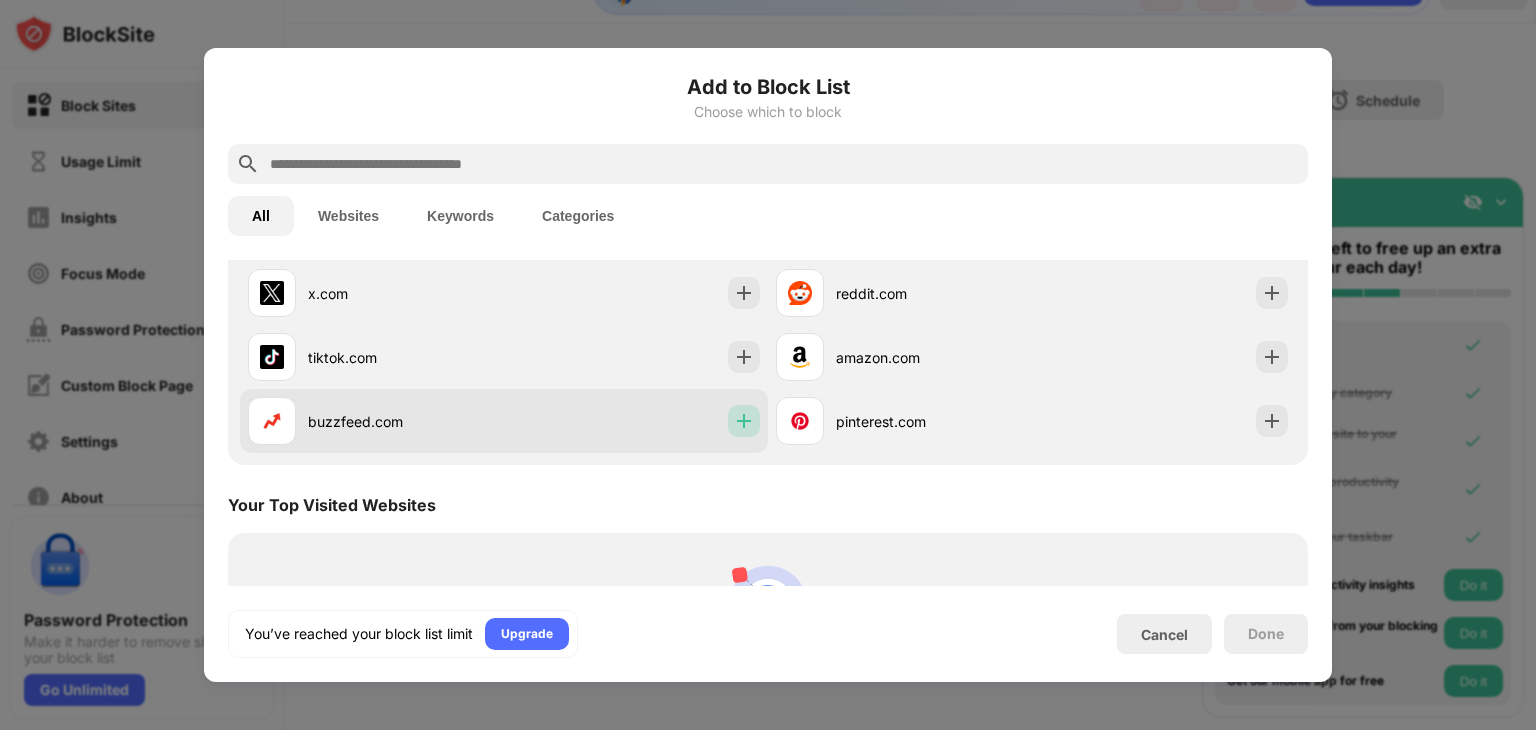 click at bounding box center [744, 421] 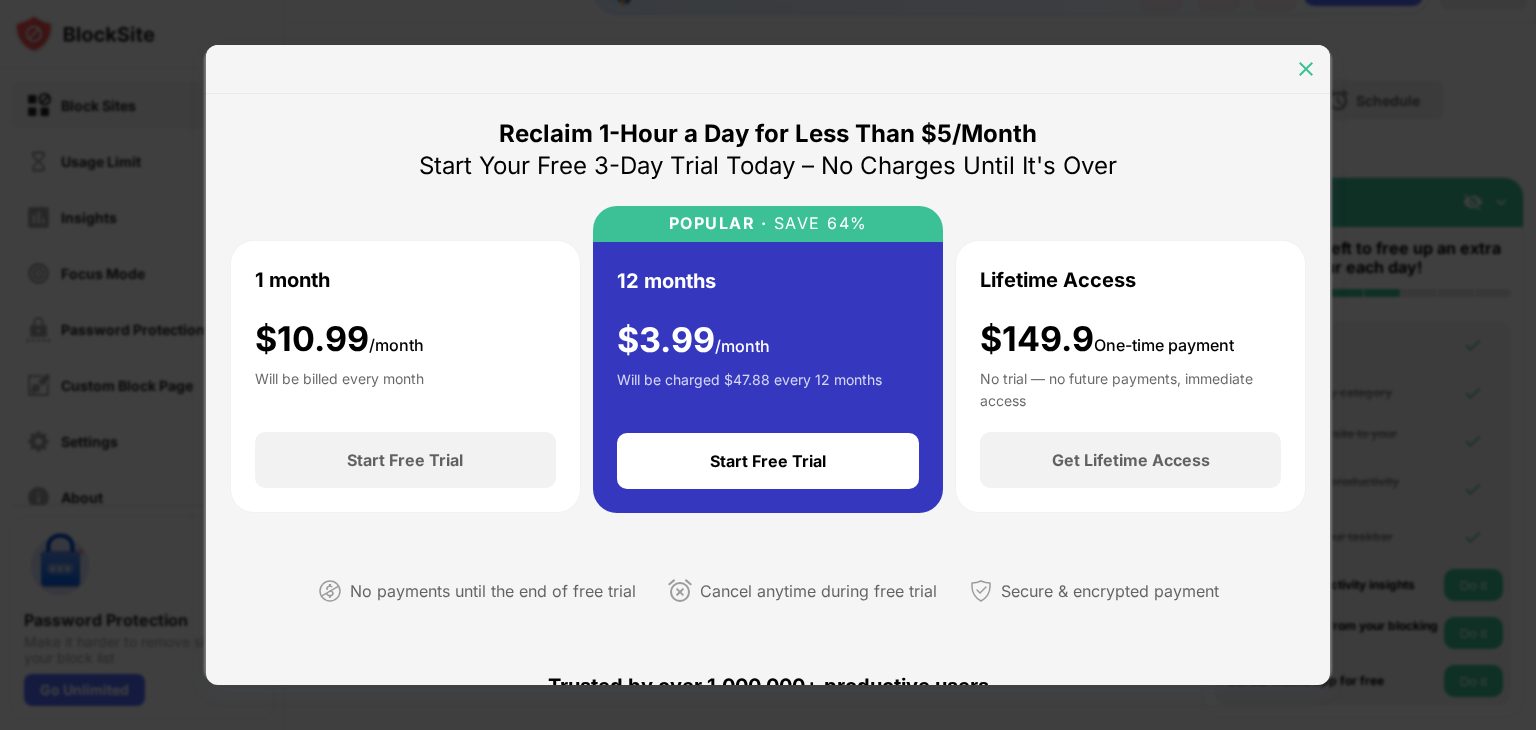 click at bounding box center [1306, 69] 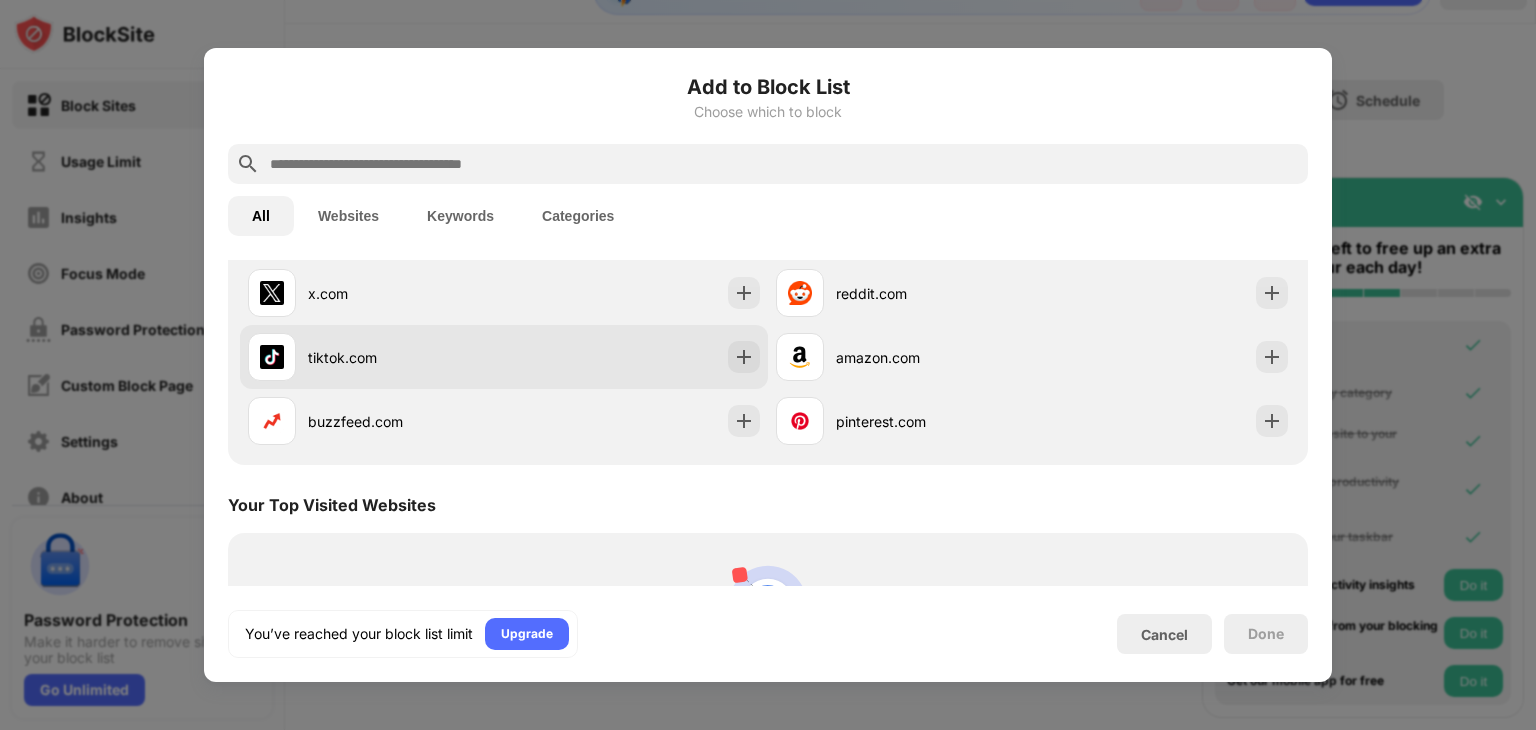 click on "tiktok.com" at bounding box center (504, 357) 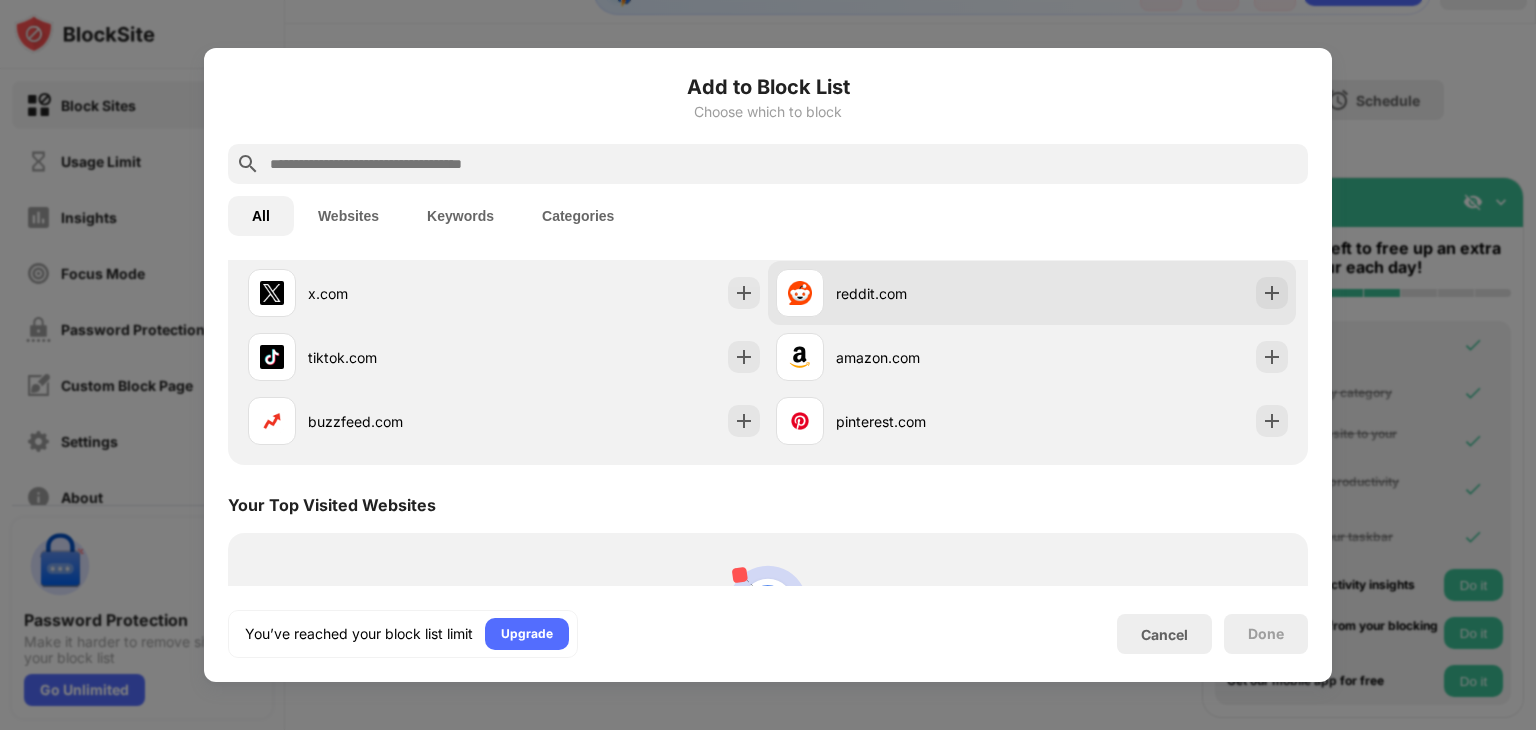 click on "reddit.com" at bounding box center (934, 293) 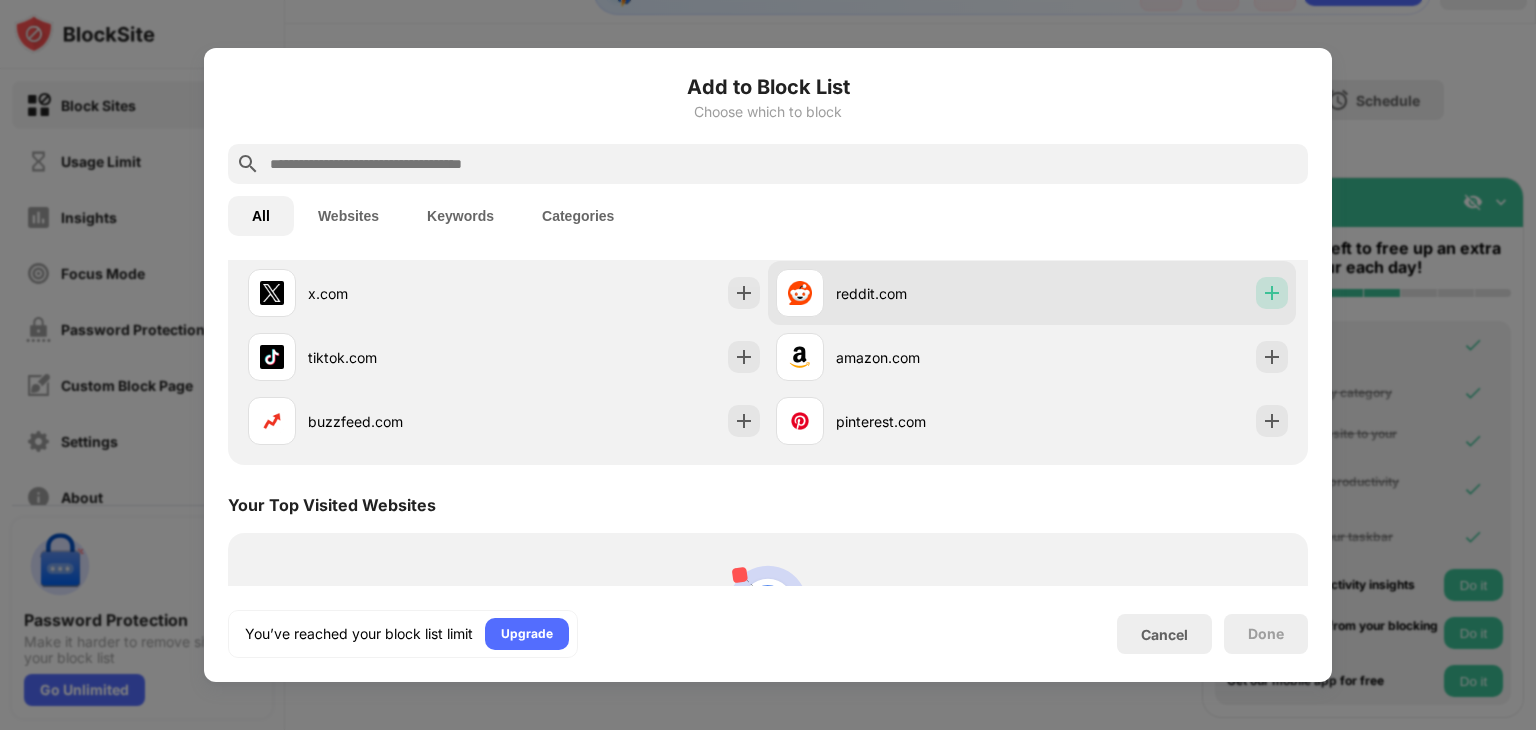 click at bounding box center (1272, 293) 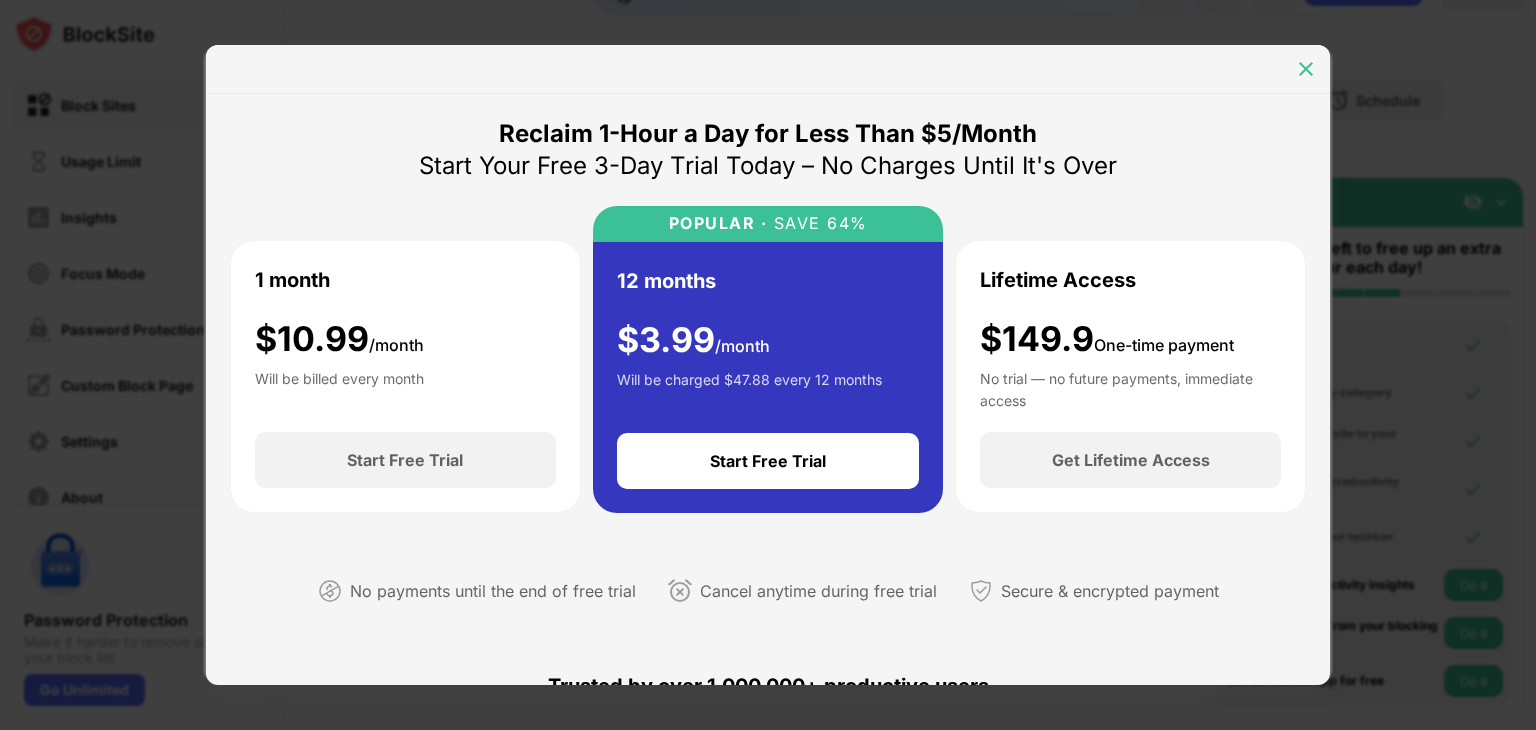 click at bounding box center (1306, 69) 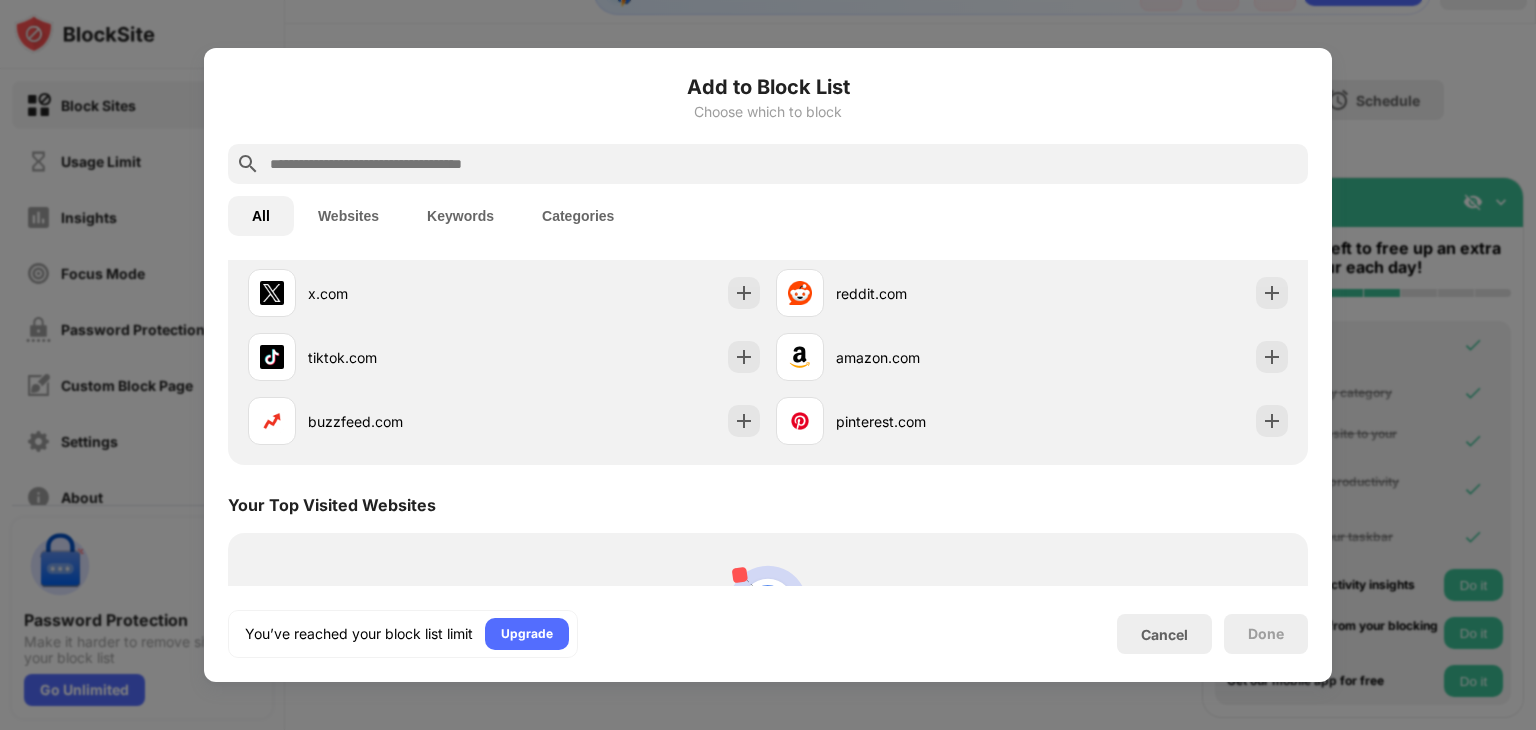 click on "Add to Block List Choose which to block All Websites Keywords Categories Categories to Block 🔞 Adult Already blocked 💬 Social 🗞 News 🏀 Sports 🃏 Gambling 🛍 Shopping Websites to Block See more youtube.com netflix.com facebook.com instagram.com x.com reddit.com tiktok.com amazon.com buzzfeed.com pinterest.com Your Top Visited Websites Personalized Blocking Suggestions Let us see which sites you visit so we can personalize your block suggestions Show me the sites I visit the most Keywords to Block Use search to add keywords Block URLs containing specific words. You’ve reached your block list limit Upgrade Cancel Done" at bounding box center (768, 365) 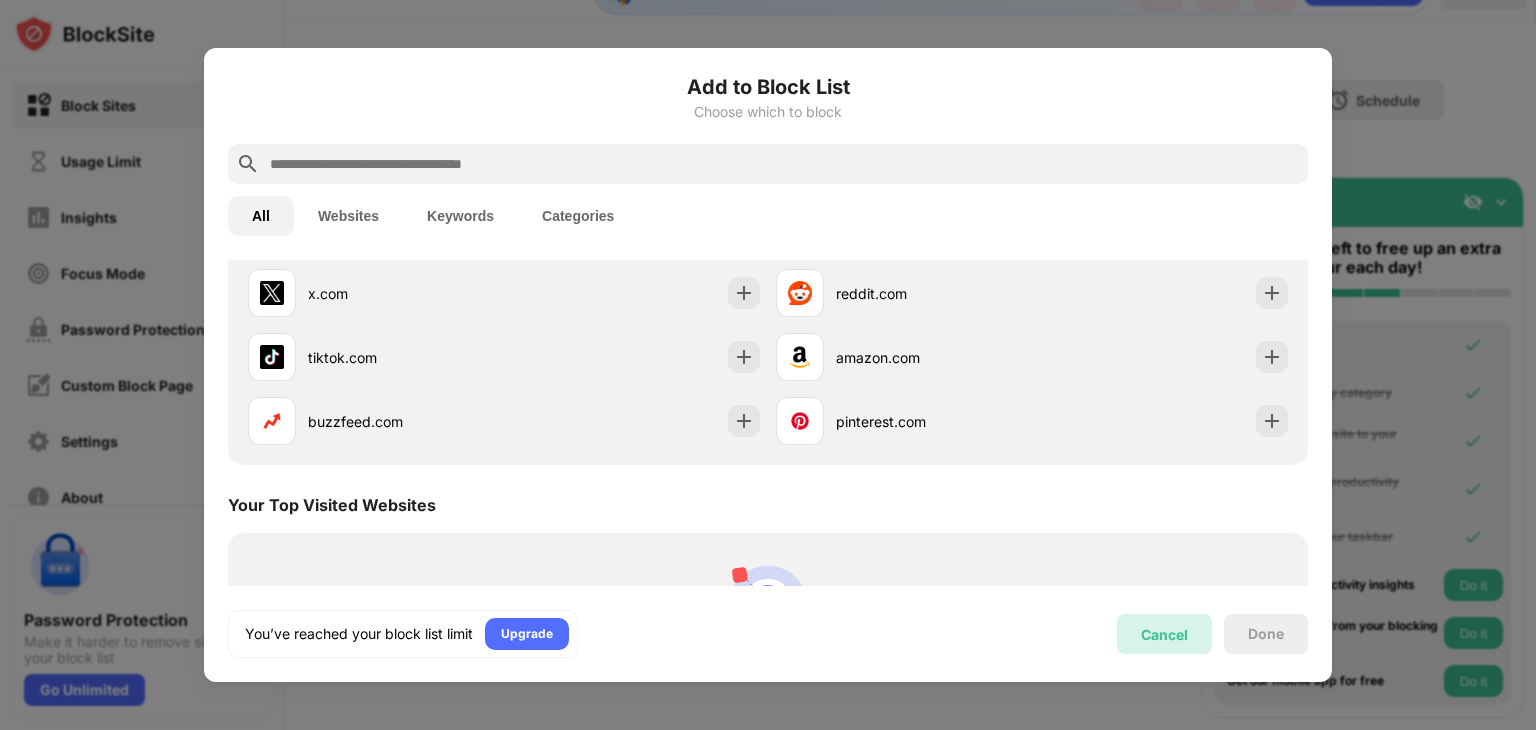 click on "Cancel" at bounding box center [1164, 634] 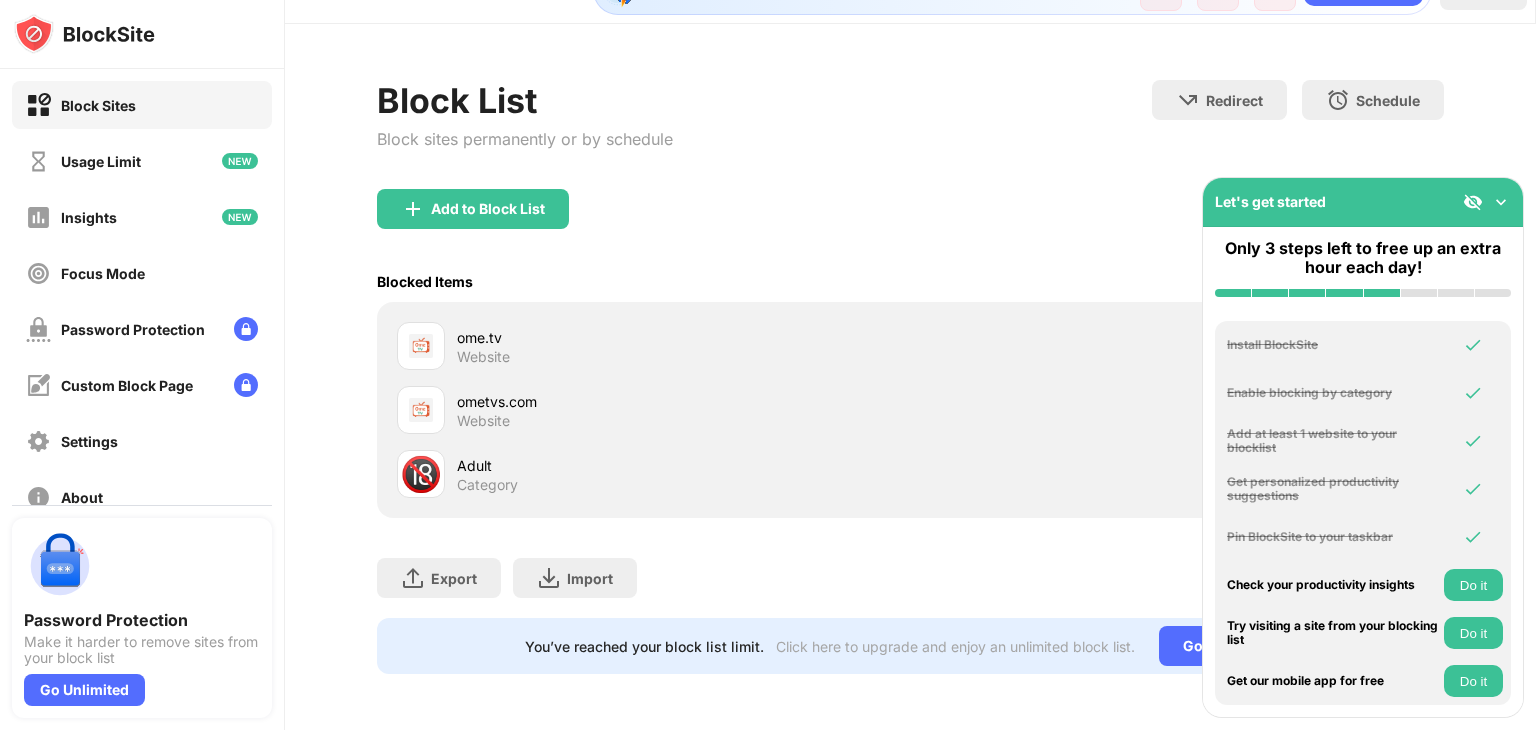 click at bounding box center [1501, 202] 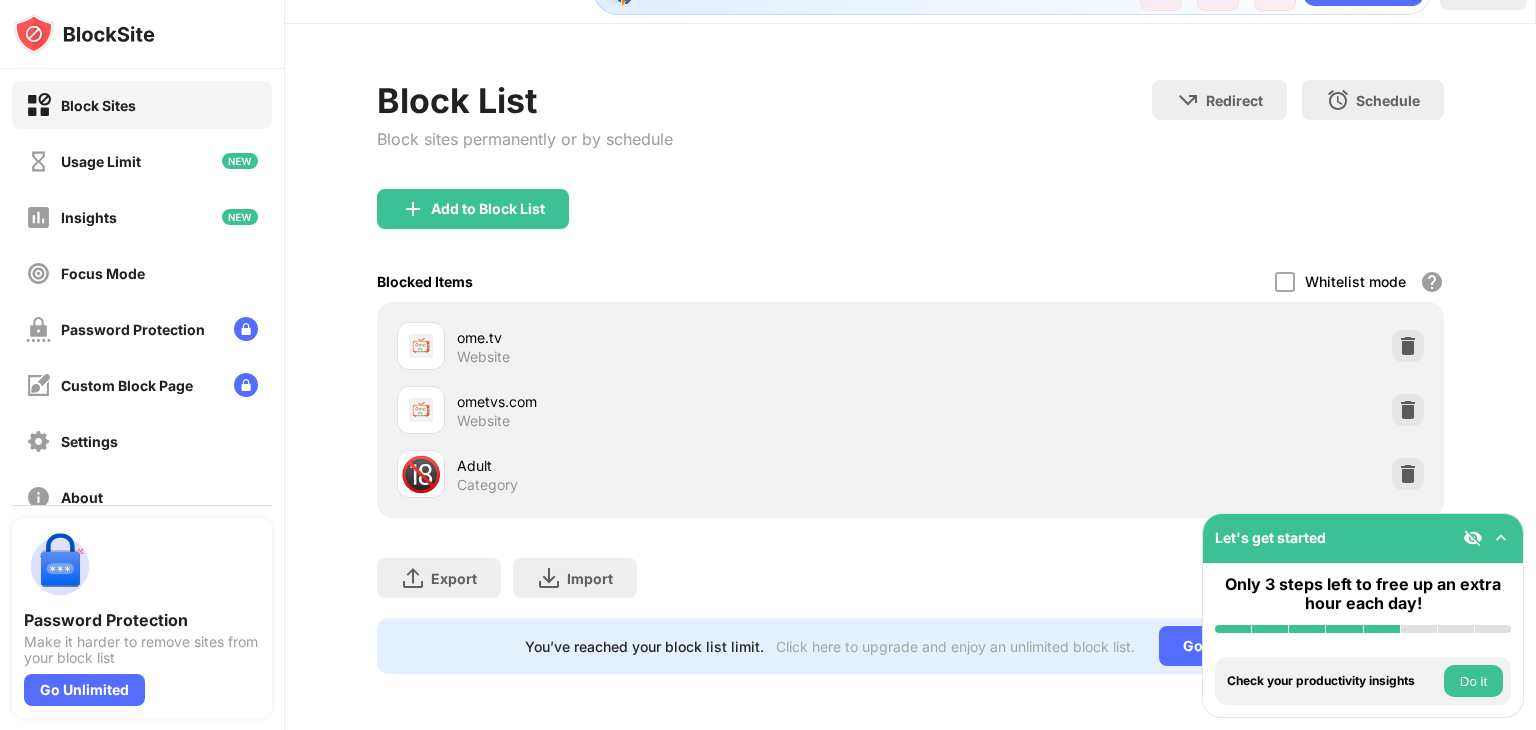 scroll, scrollTop: 0, scrollLeft: 0, axis: both 